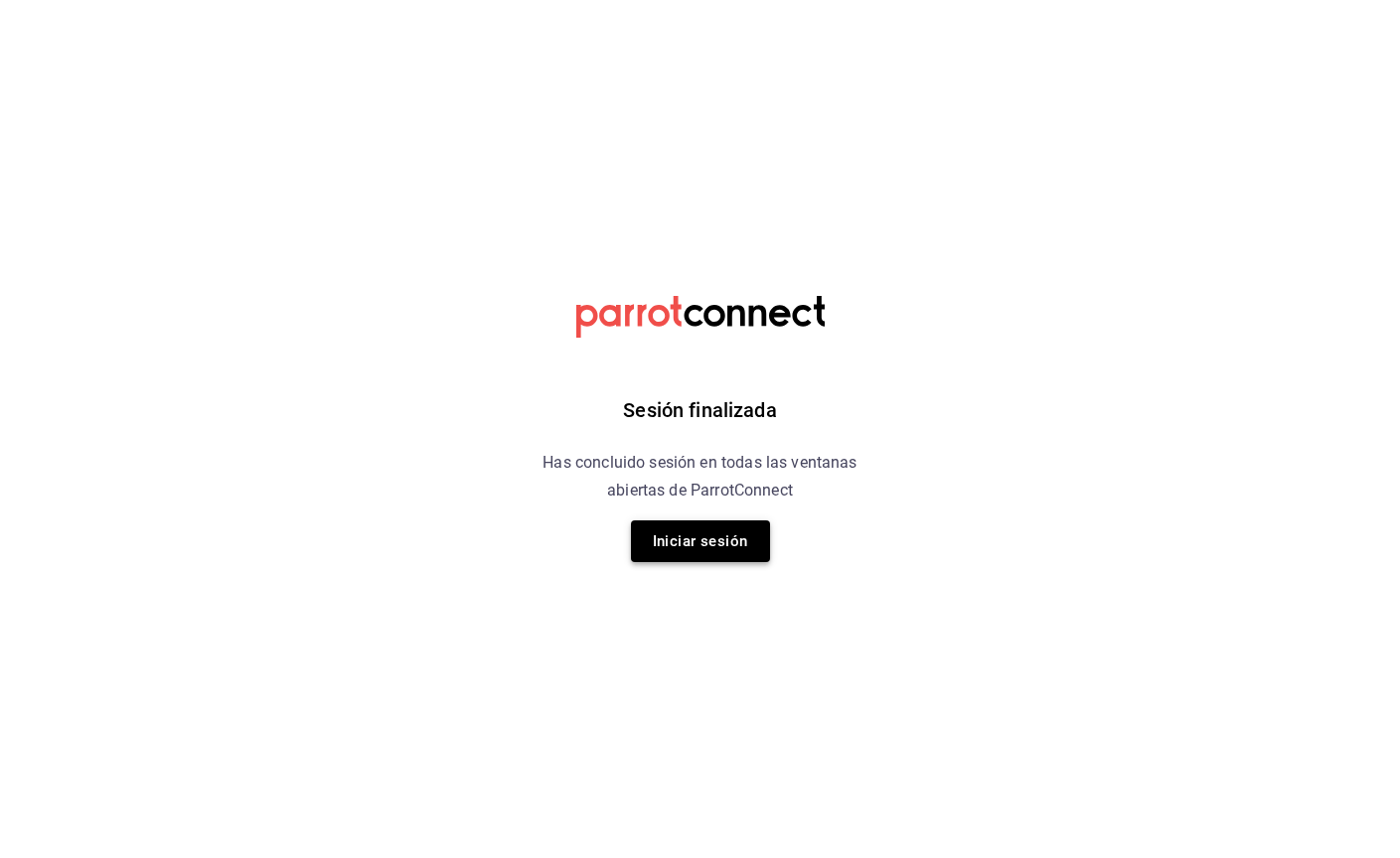scroll, scrollTop: 0, scrollLeft: 0, axis: both 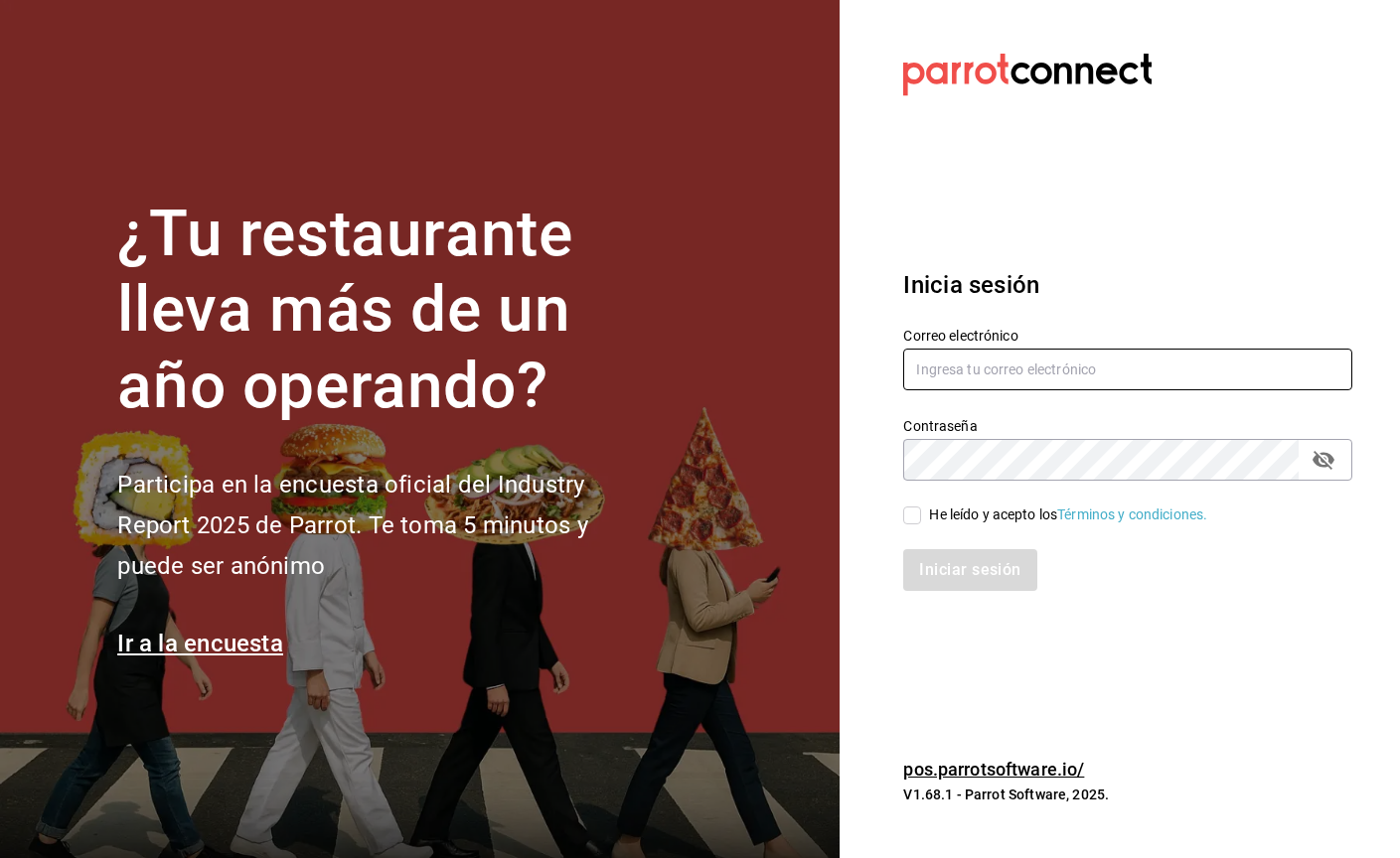 type on "lilianamedrano@playabichis.mx" 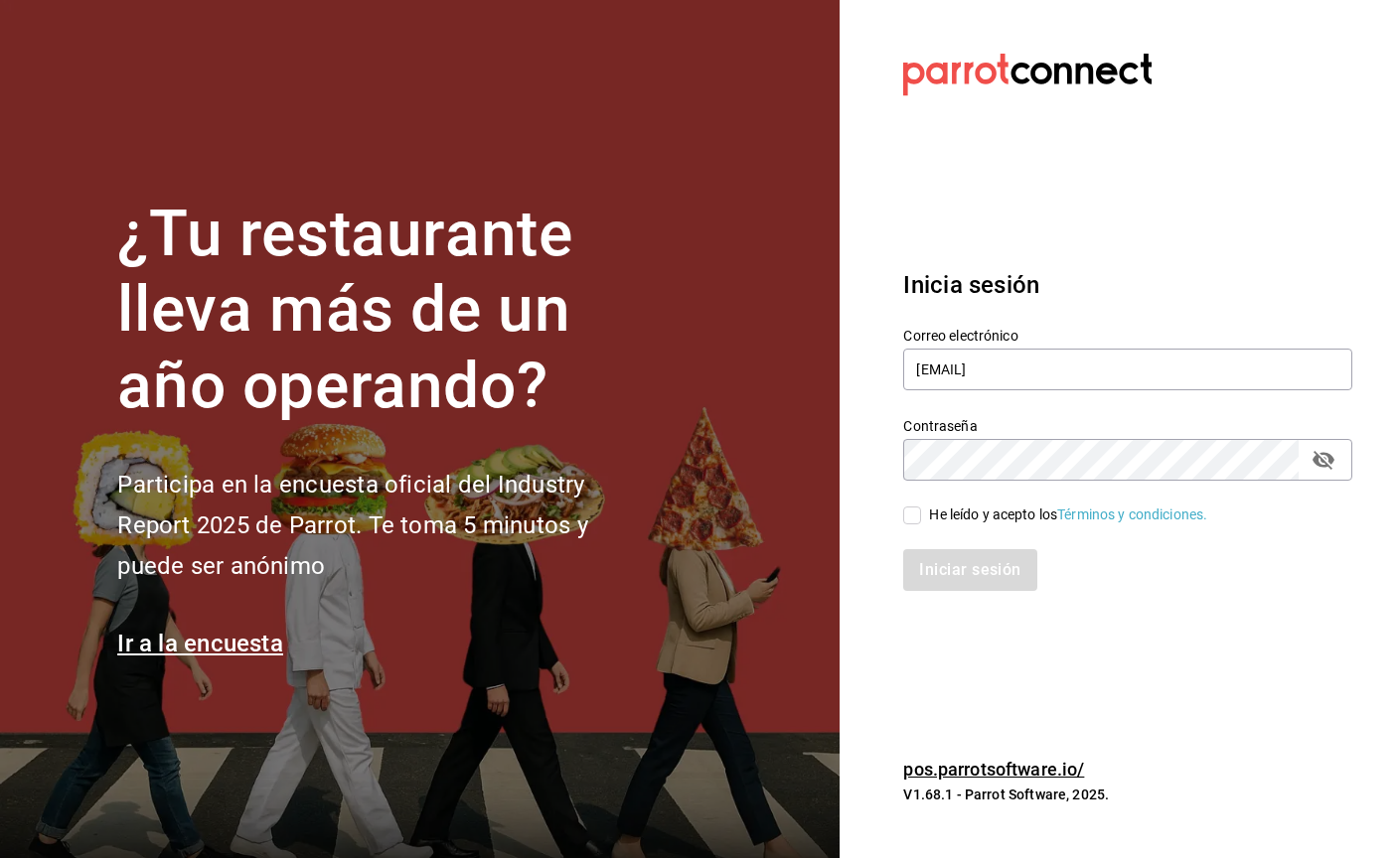 click on "He leído y acepto los  Términos y condiciones." at bounding box center (912, 515) 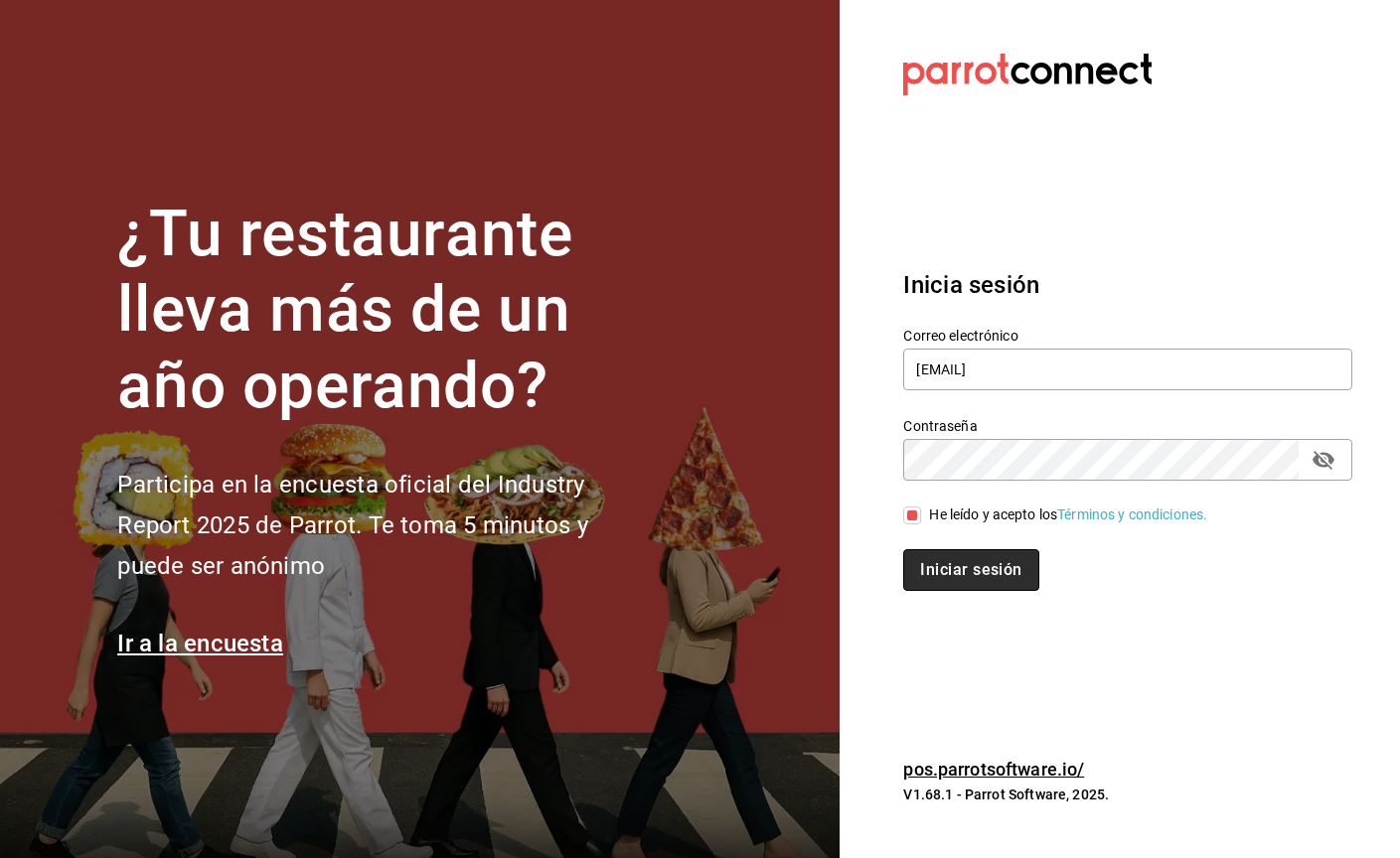 click on "Iniciar sesión" at bounding box center [971, 570] 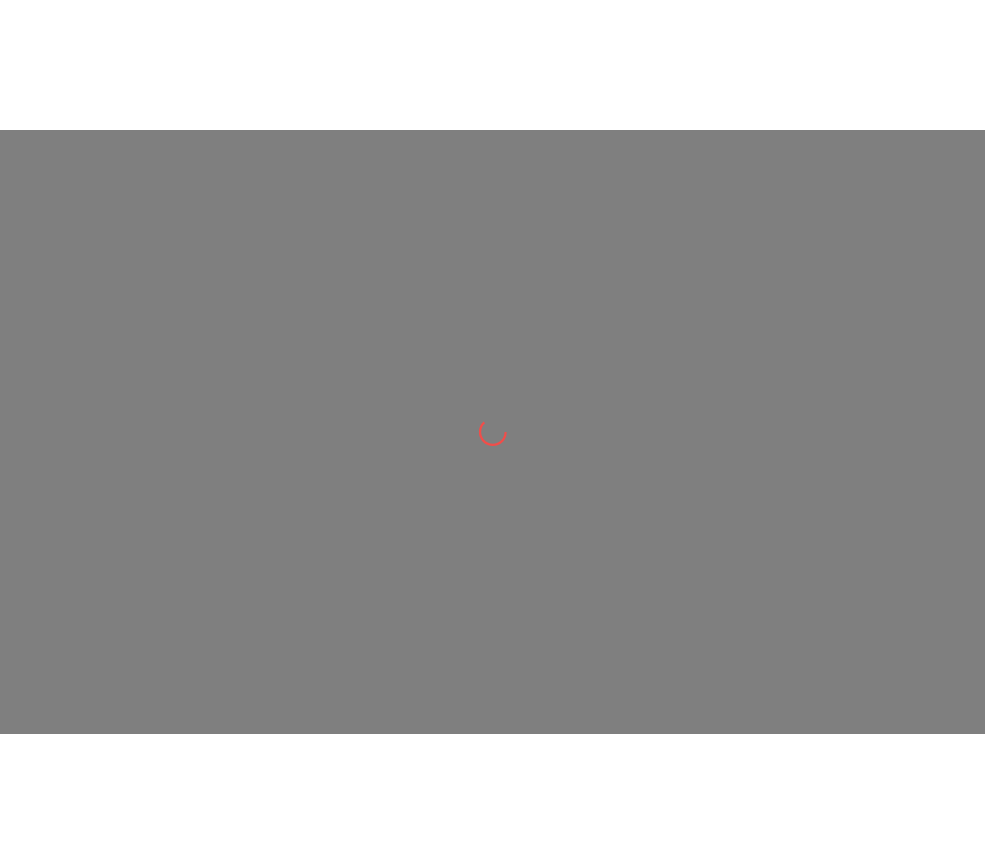 scroll, scrollTop: 0, scrollLeft: 0, axis: both 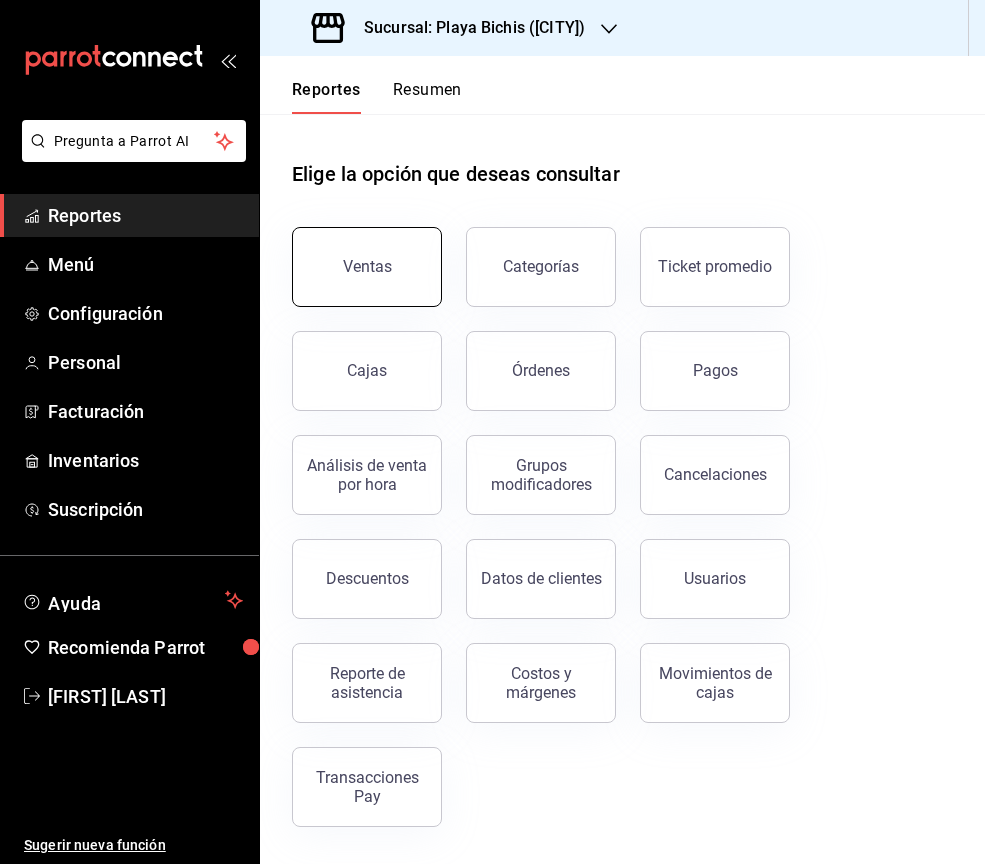 click on "Ventas" at bounding box center [367, 267] 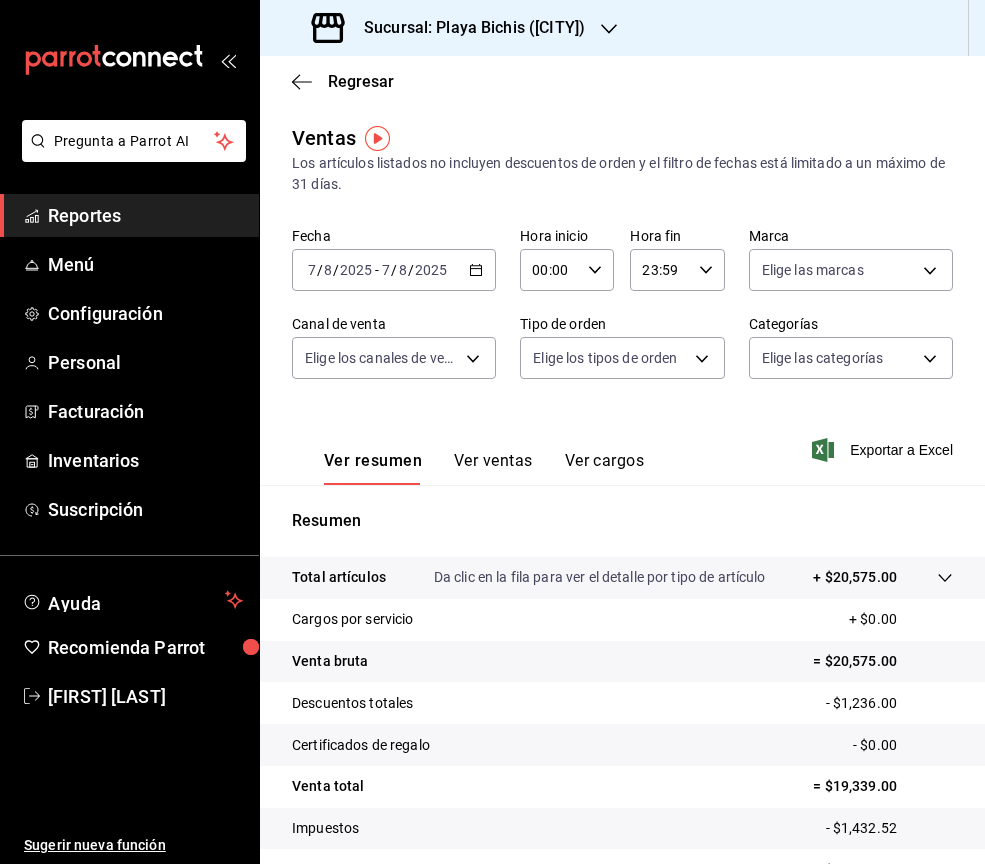click 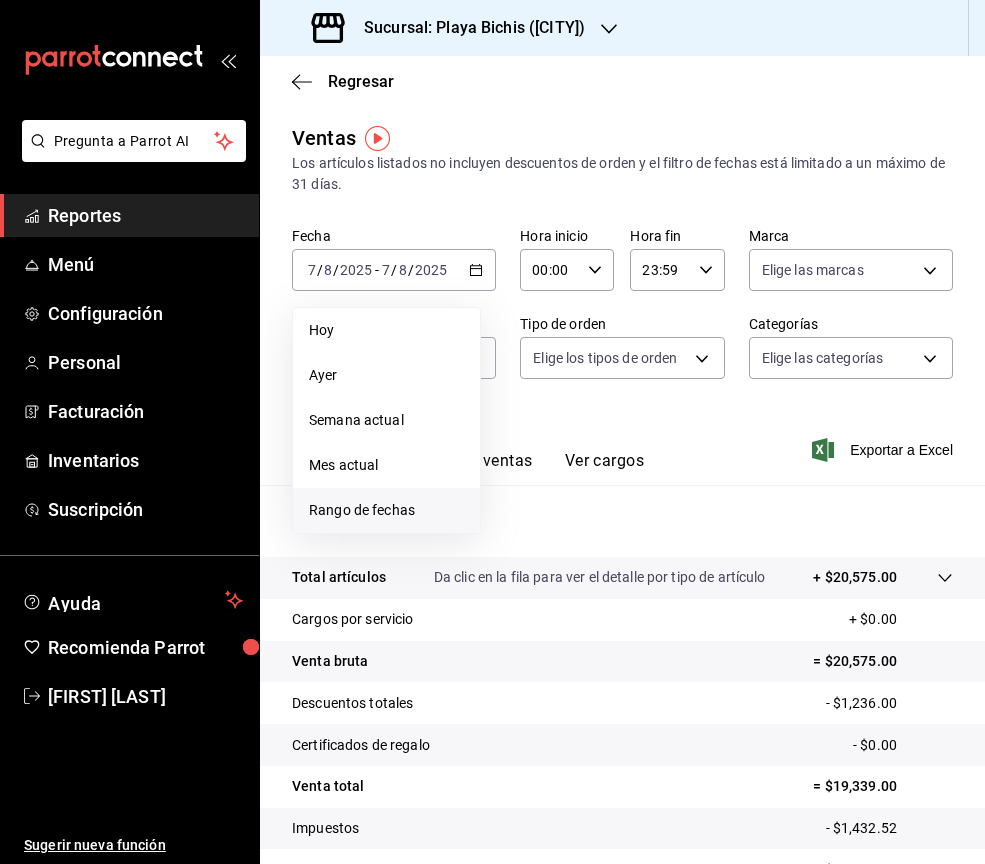 click on "Rango de fechas" at bounding box center [386, 510] 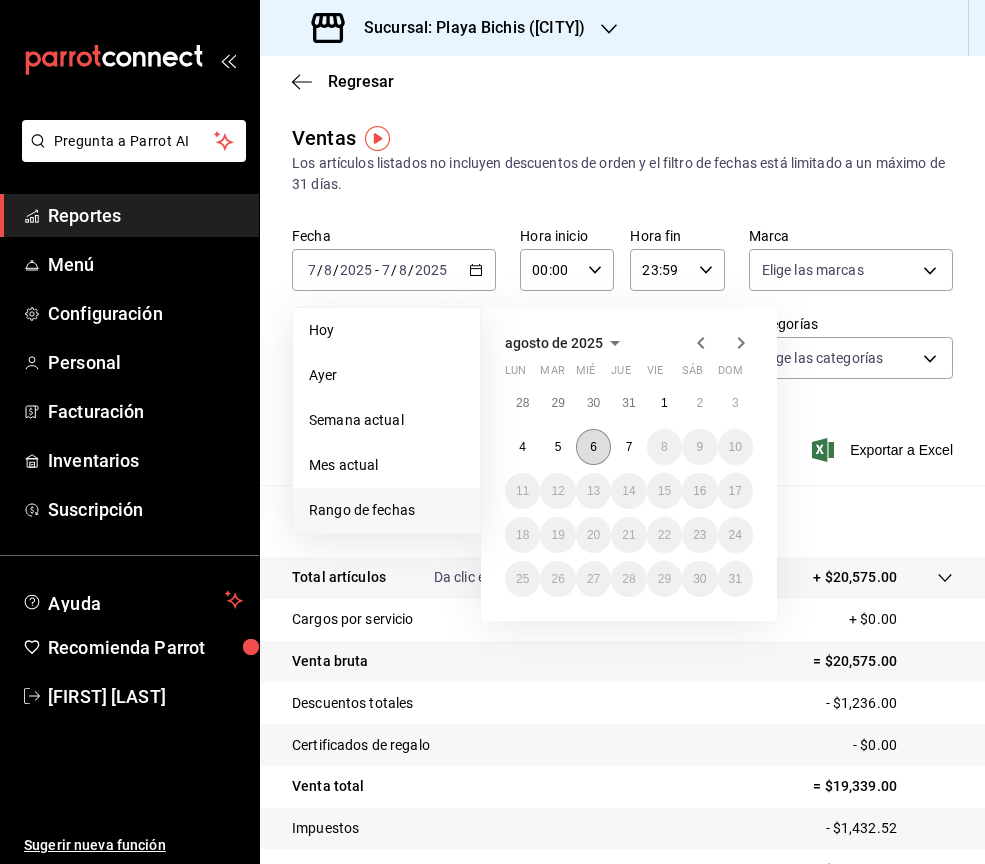 click on "6" at bounding box center [593, 447] 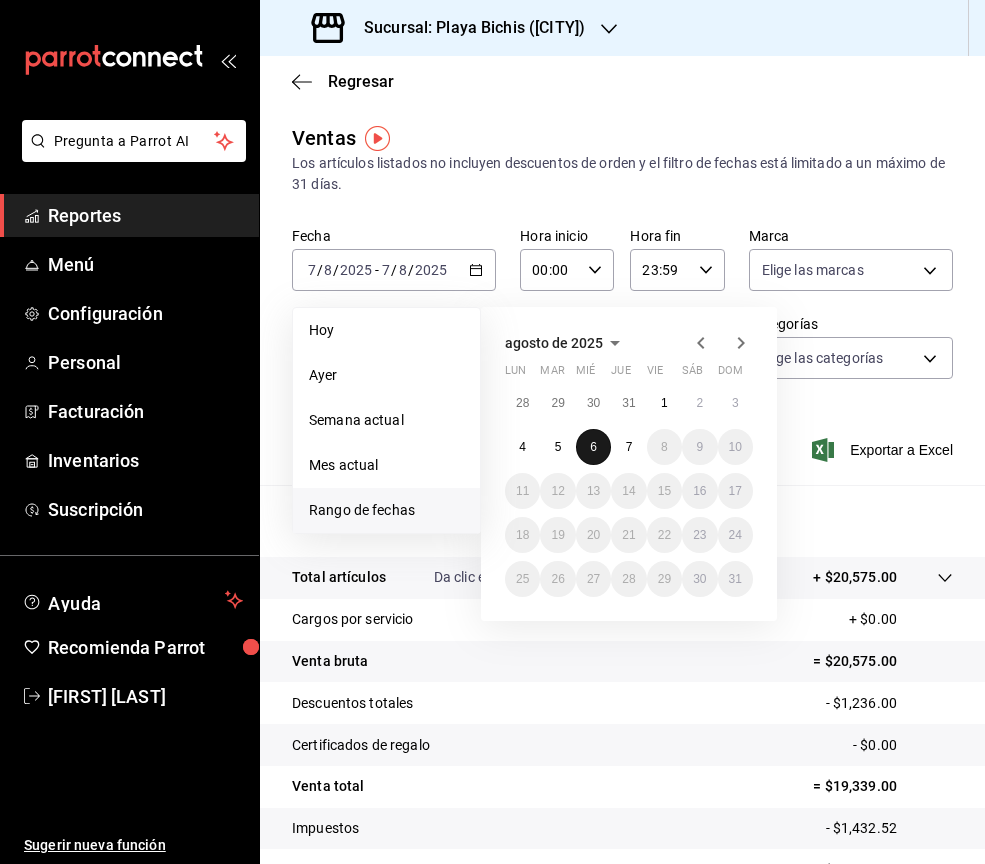 click on "6" at bounding box center (593, 447) 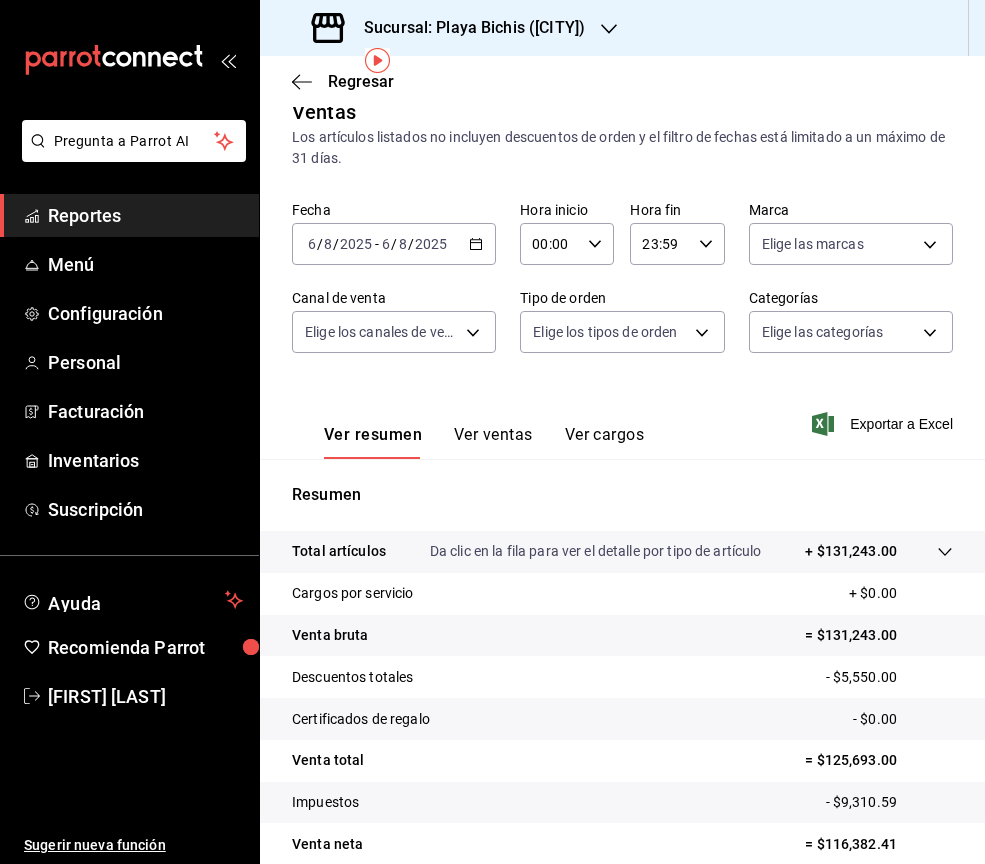 scroll, scrollTop: 115, scrollLeft: 0, axis: vertical 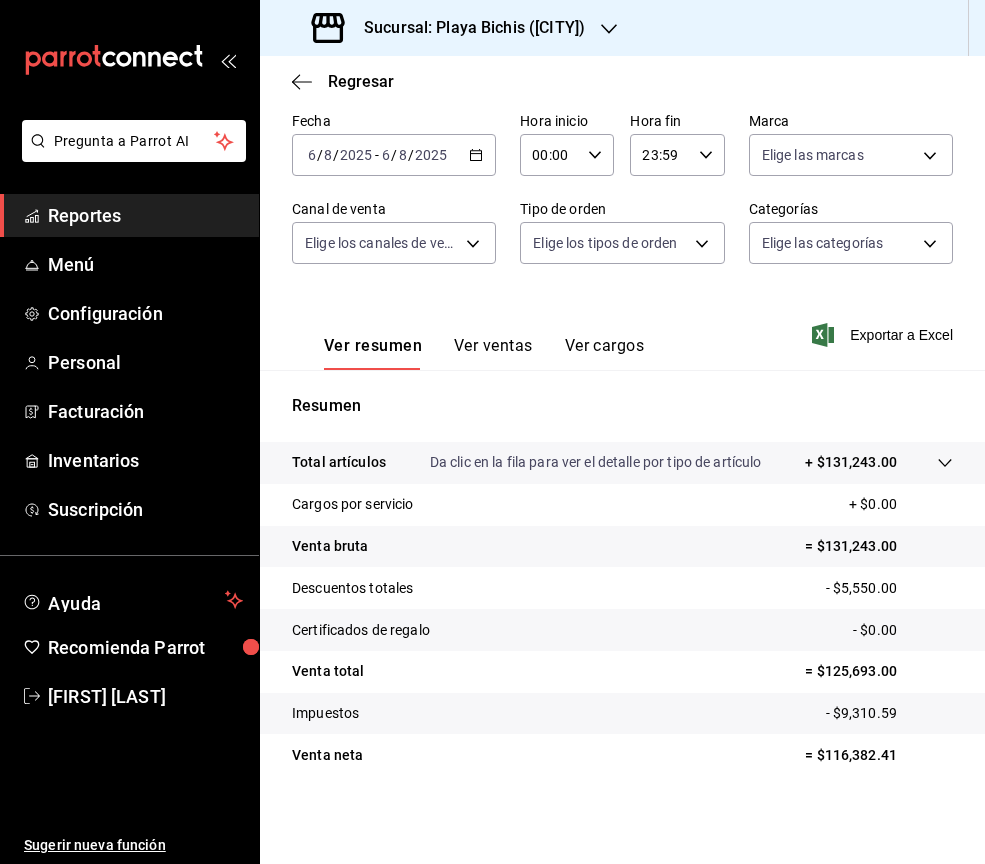 click 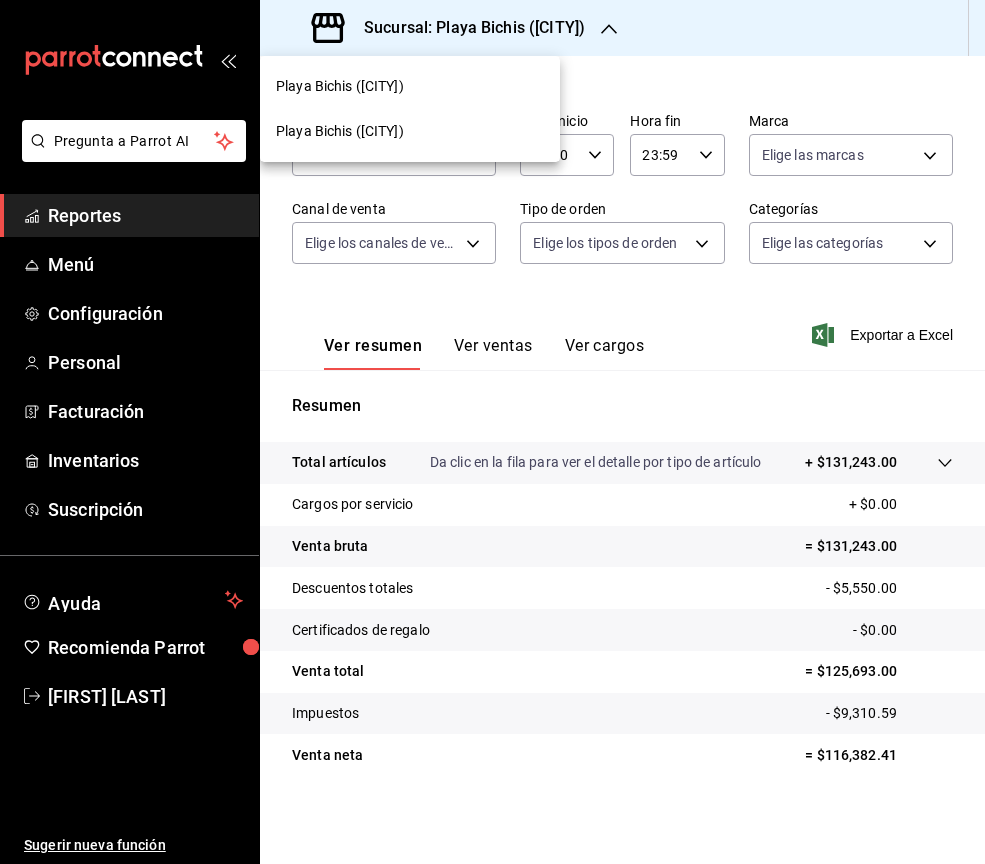 click on "Playa Bichis (San Lorenzo)" at bounding box center (340, 131) 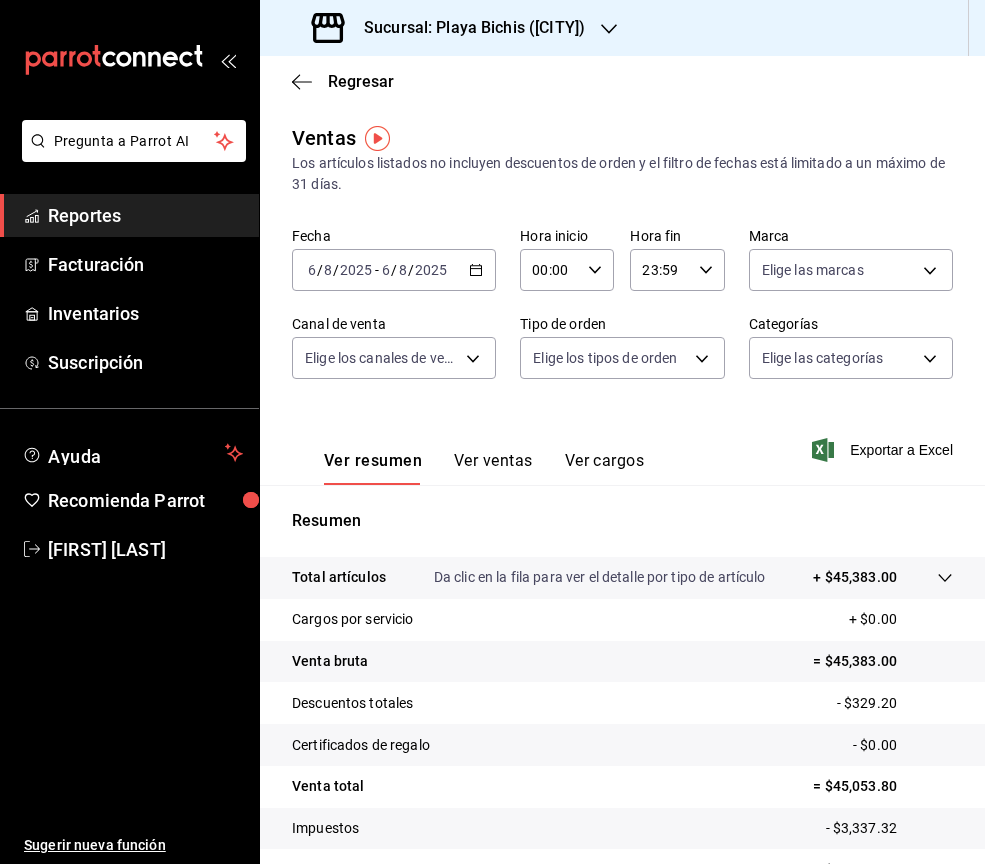 click 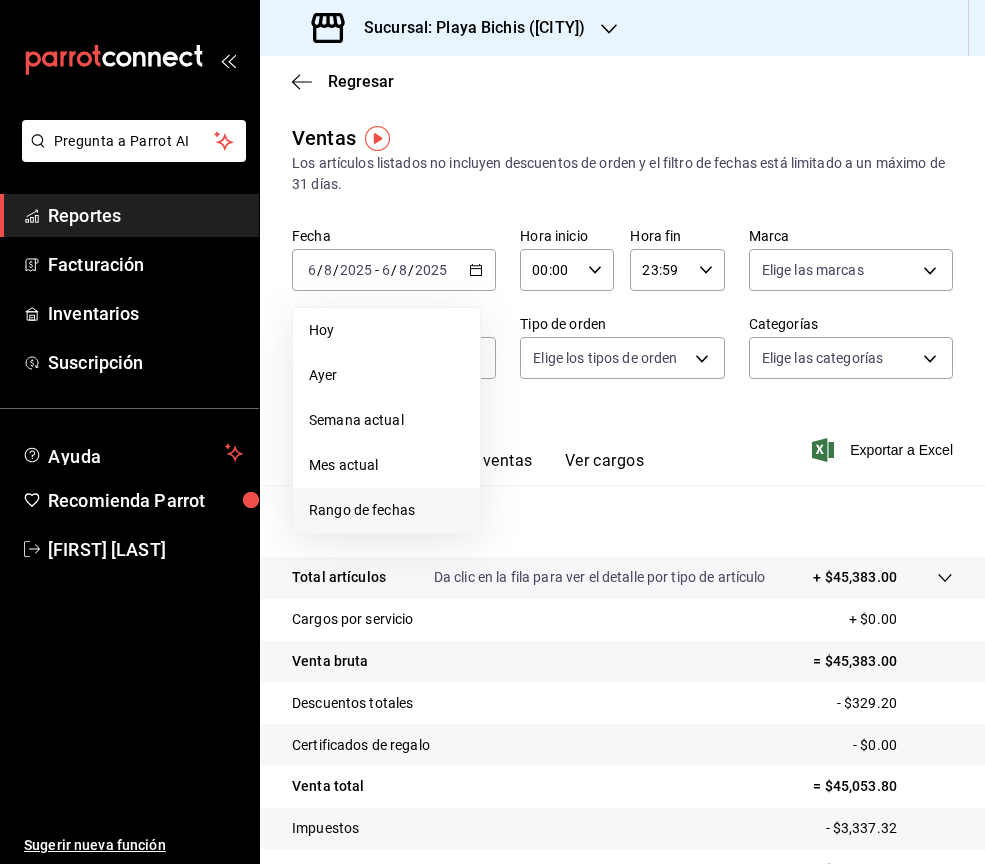 click on "Rango de fechas" at bounding box center (386, 510) 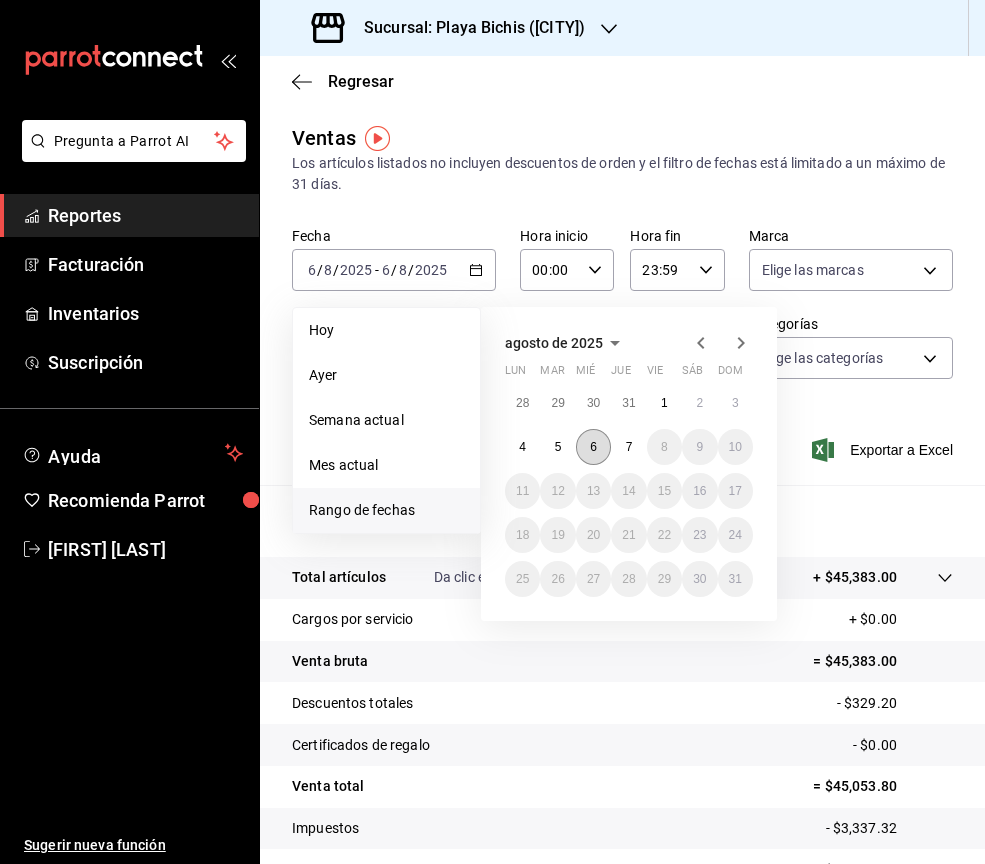 click on "6" at bounding box center (593, 447) 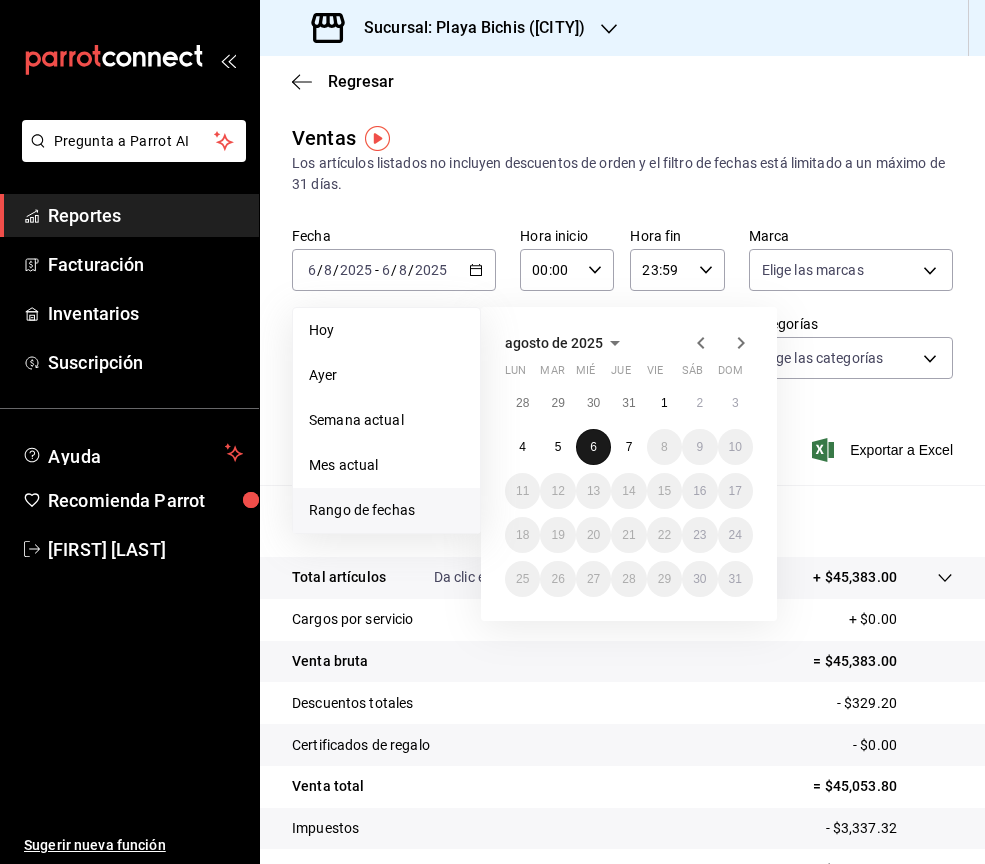 click on "6" at bounding box center [593, 447] 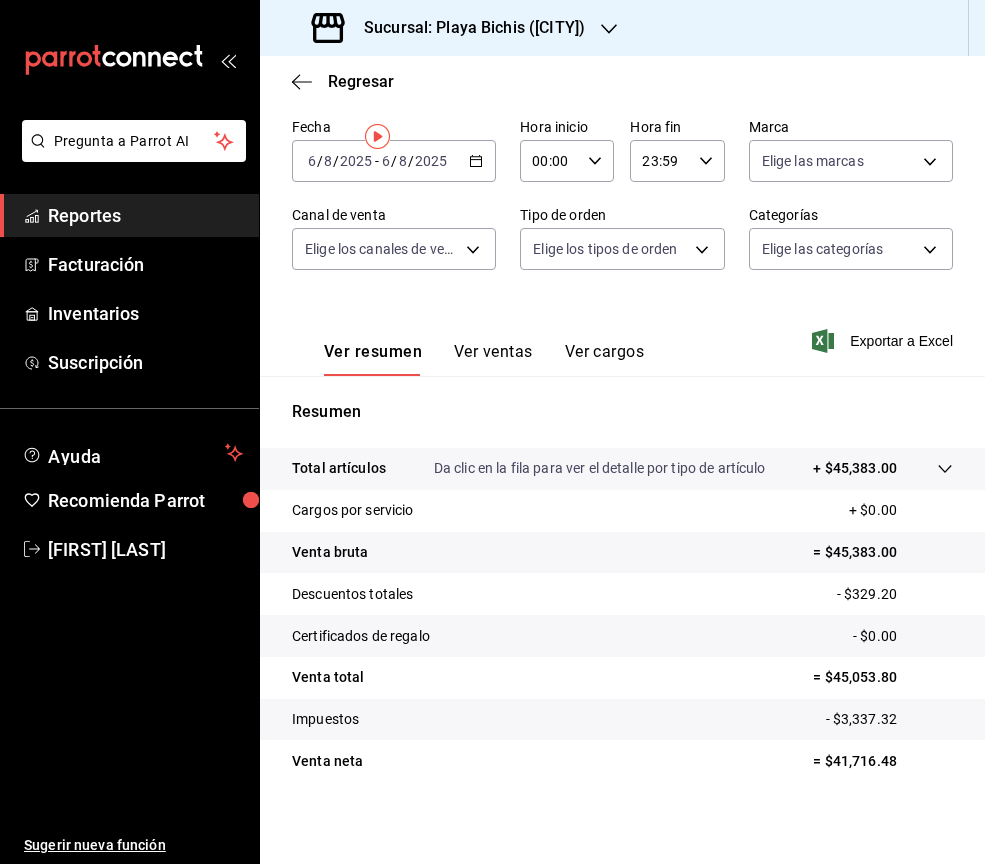 scroll, scrollTop: 115, scrollLeft: 0, axis: vertical 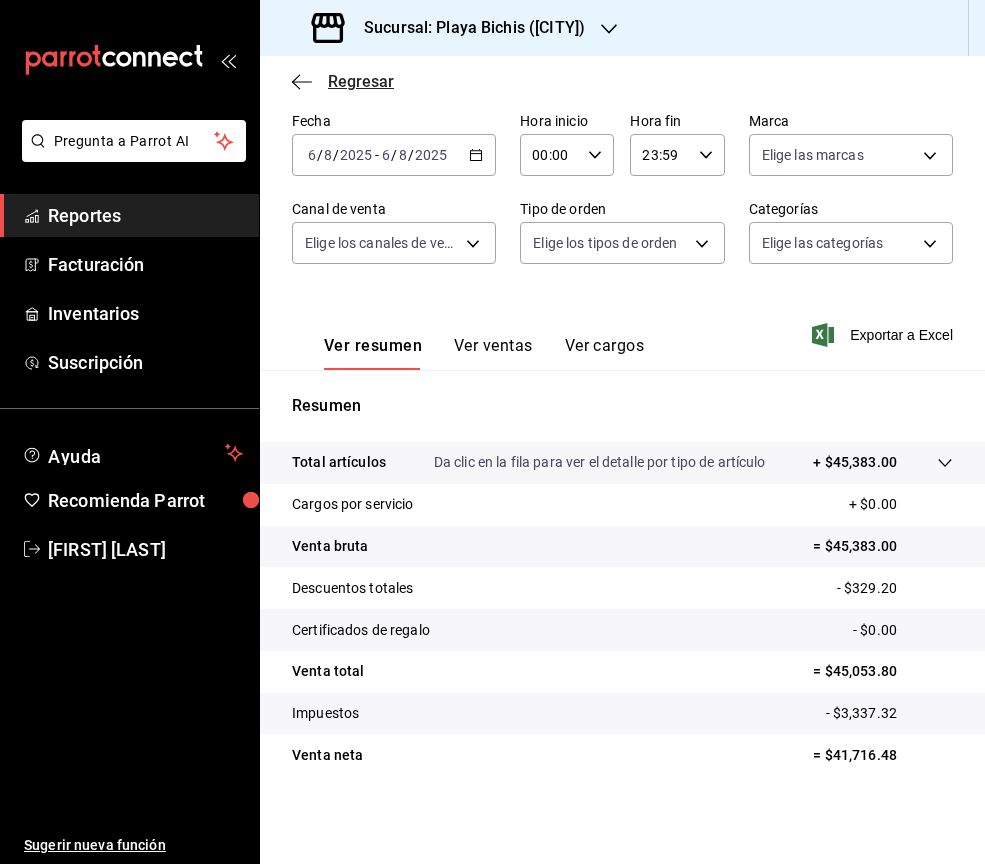 click 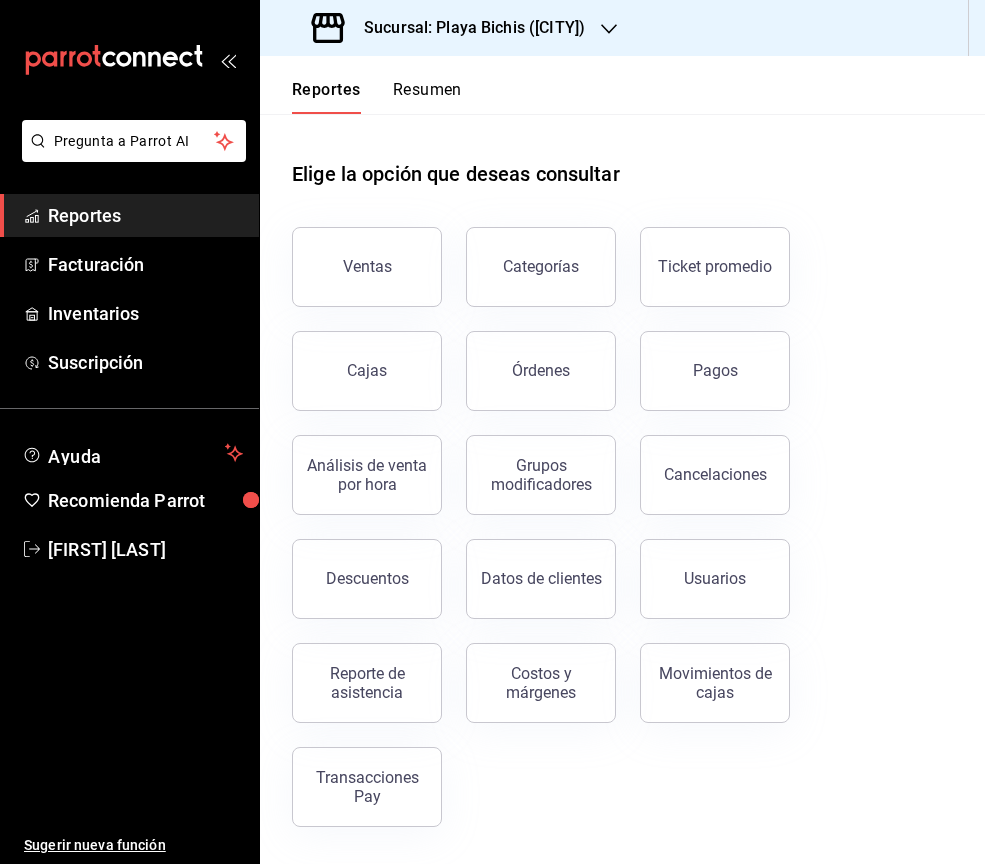 click on "Pagos" at bounding box center [715, 371] 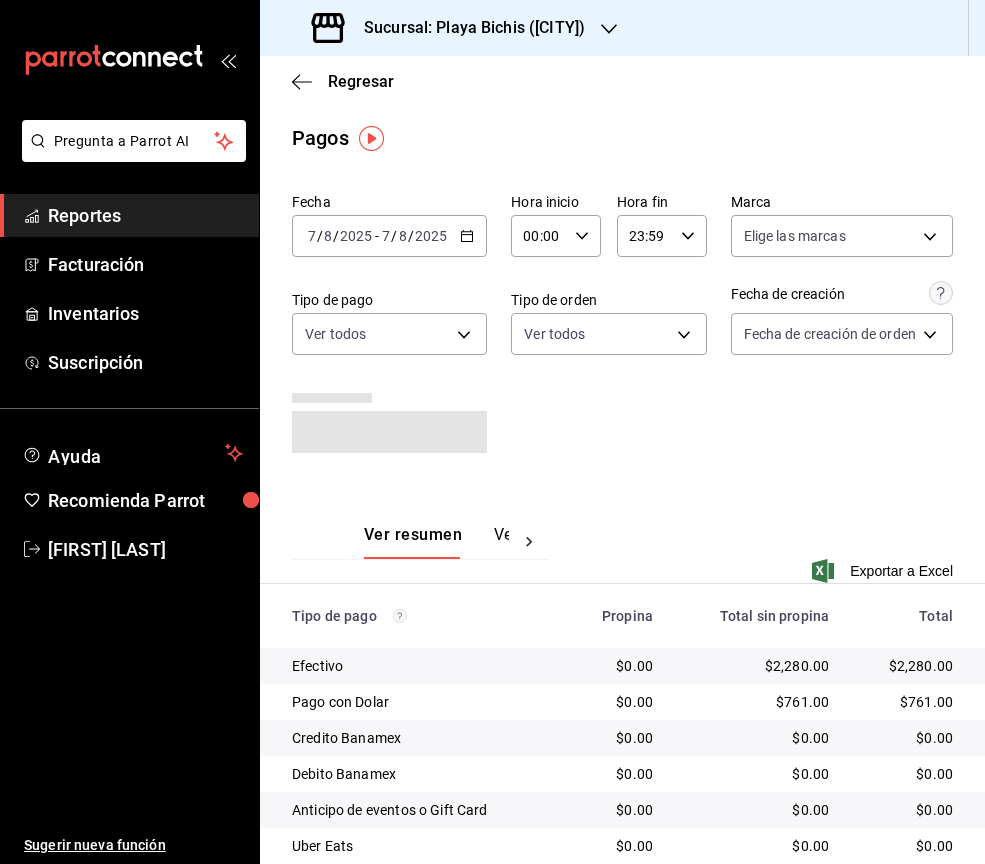 click 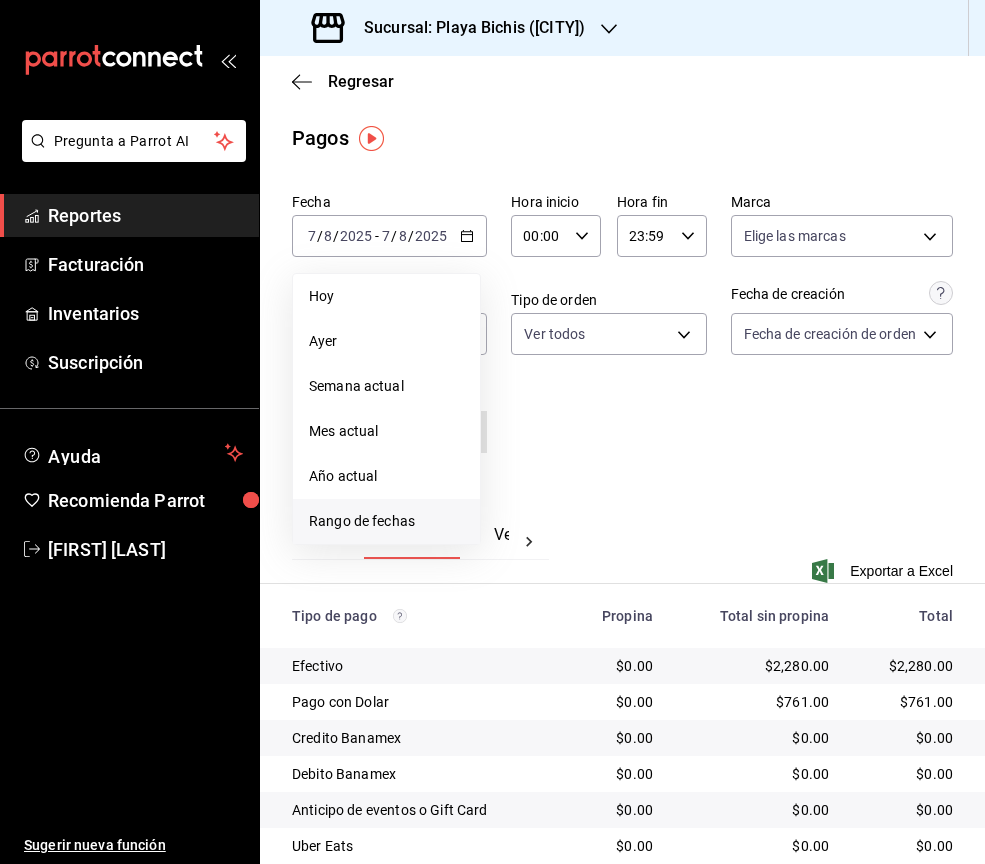 click on "Rango de fechas" at bounding box center (386, 521) 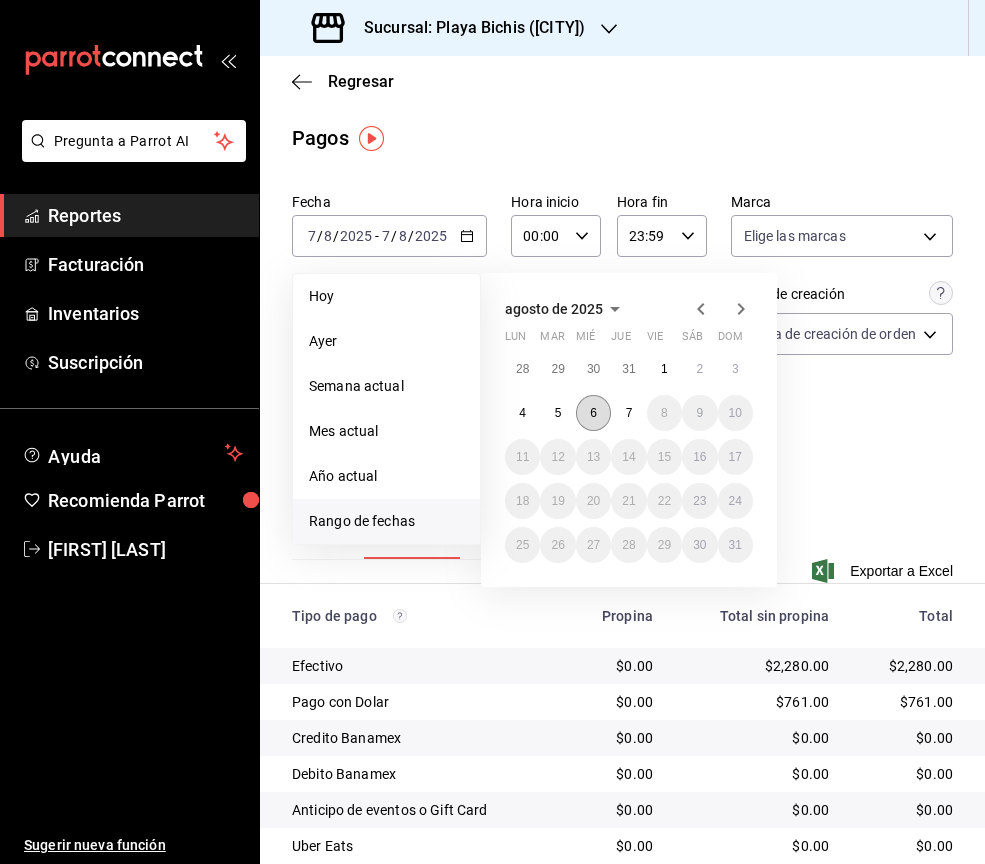 click on "6" at bounding box center [593, 413] 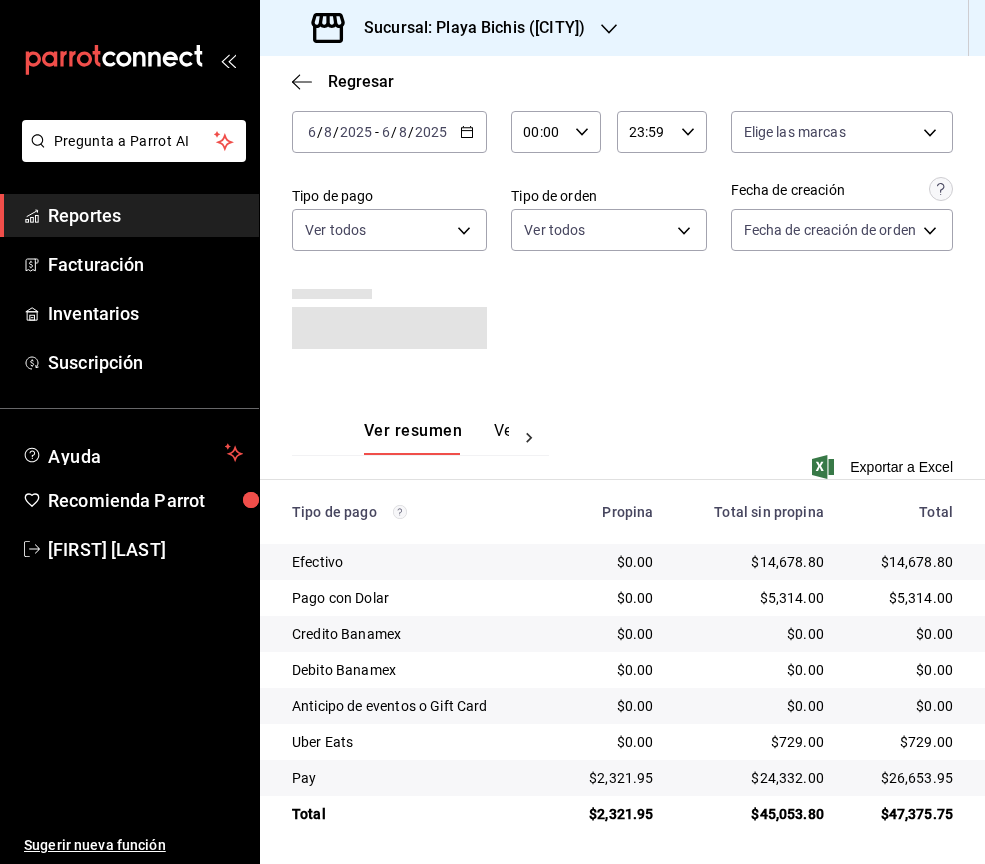 scroll, scrollTop: 94, scrollLeft: 0, axis: vertical 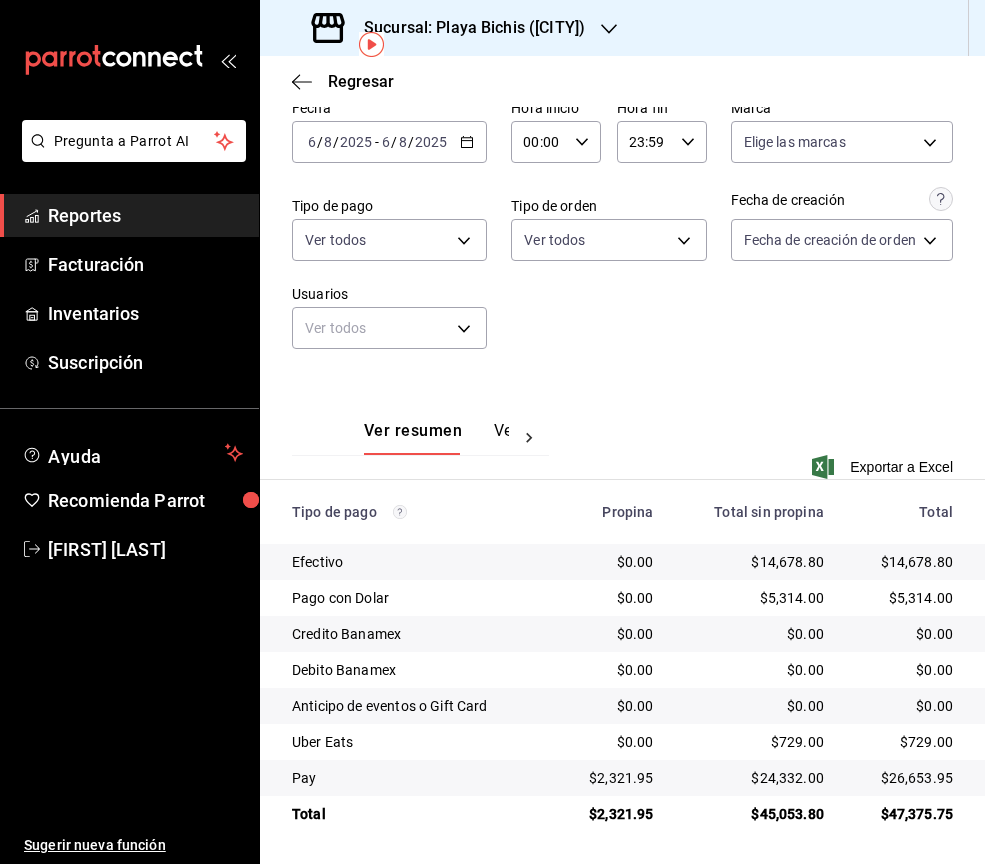 click 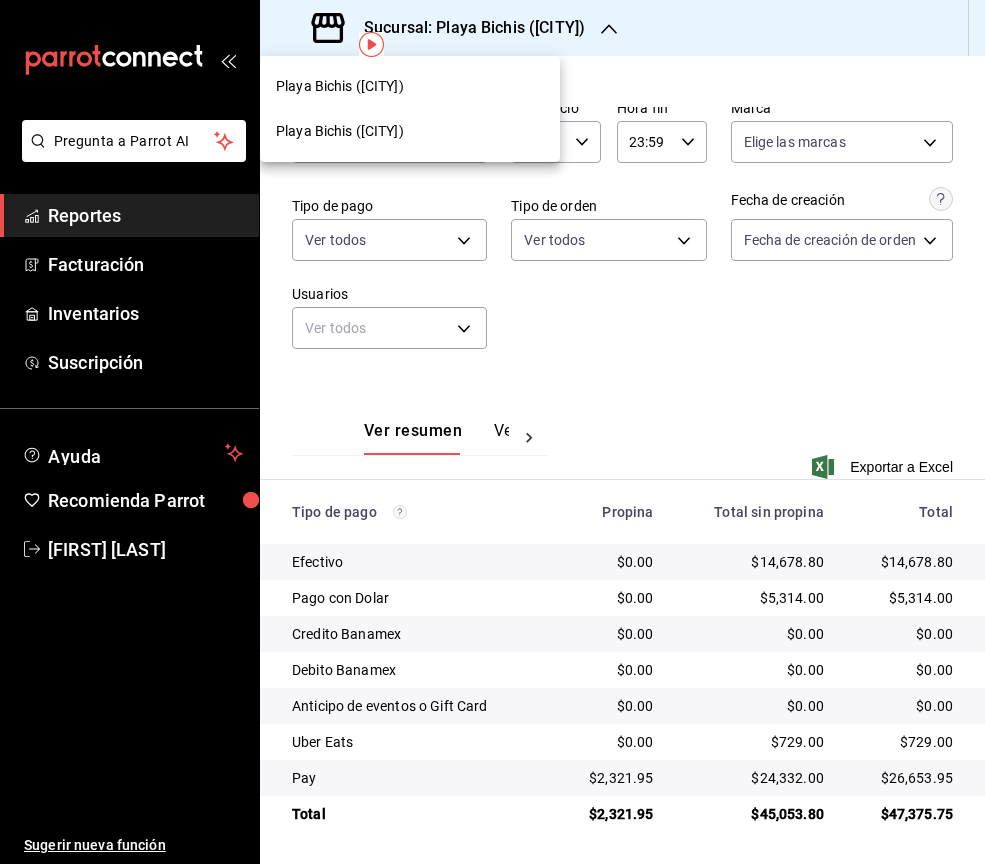 click on "Playa Bichis (Gomez Morin)" at bounding box center [340, 86] 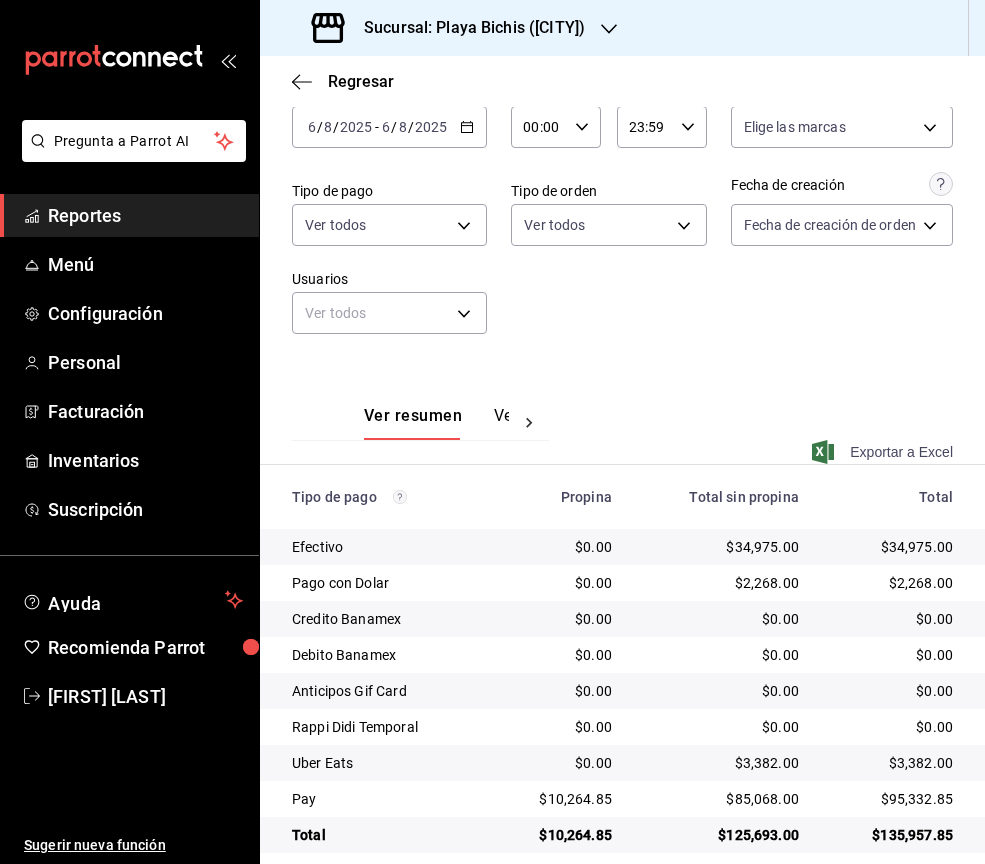 scroll, scrollTop: 130, scrollLeft: 0, axis: vertical 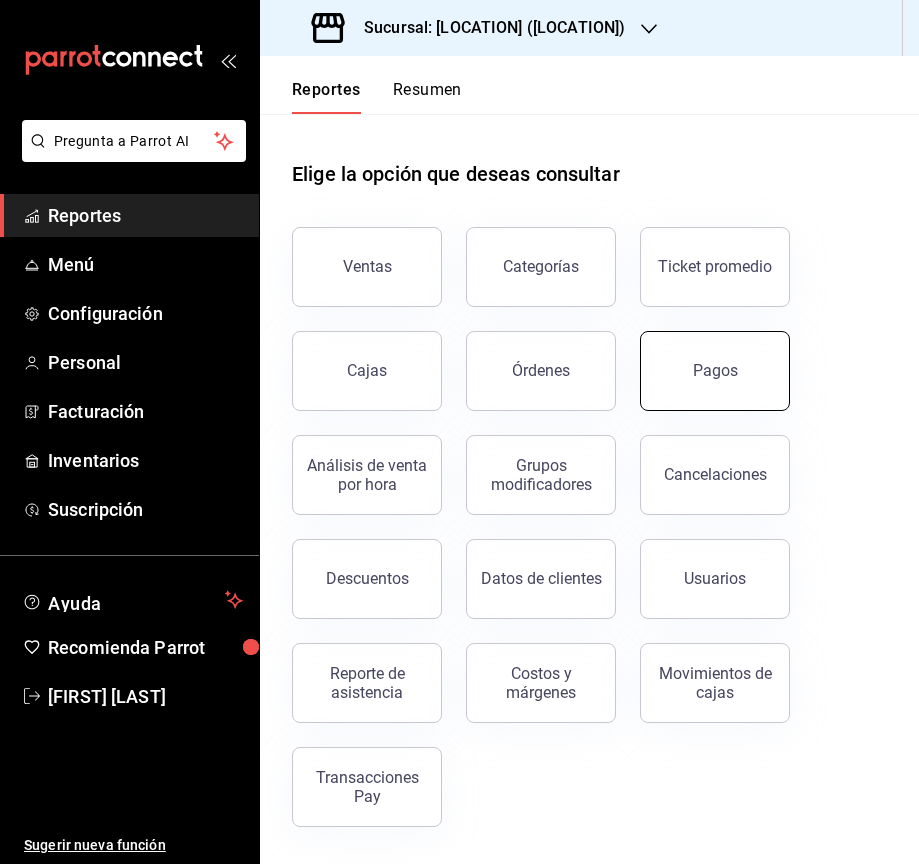 click on "Pagos" at bounding box center [715, 371] 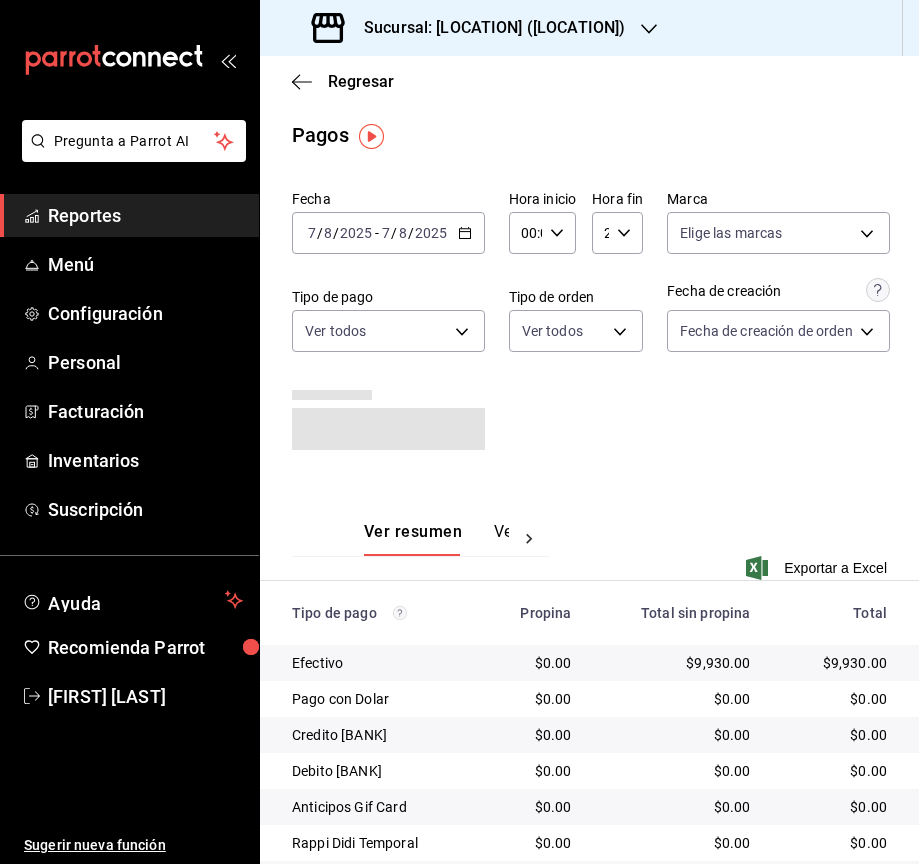 scroll, scrollTop: 4, scrollLeft: 0, axis: vertical 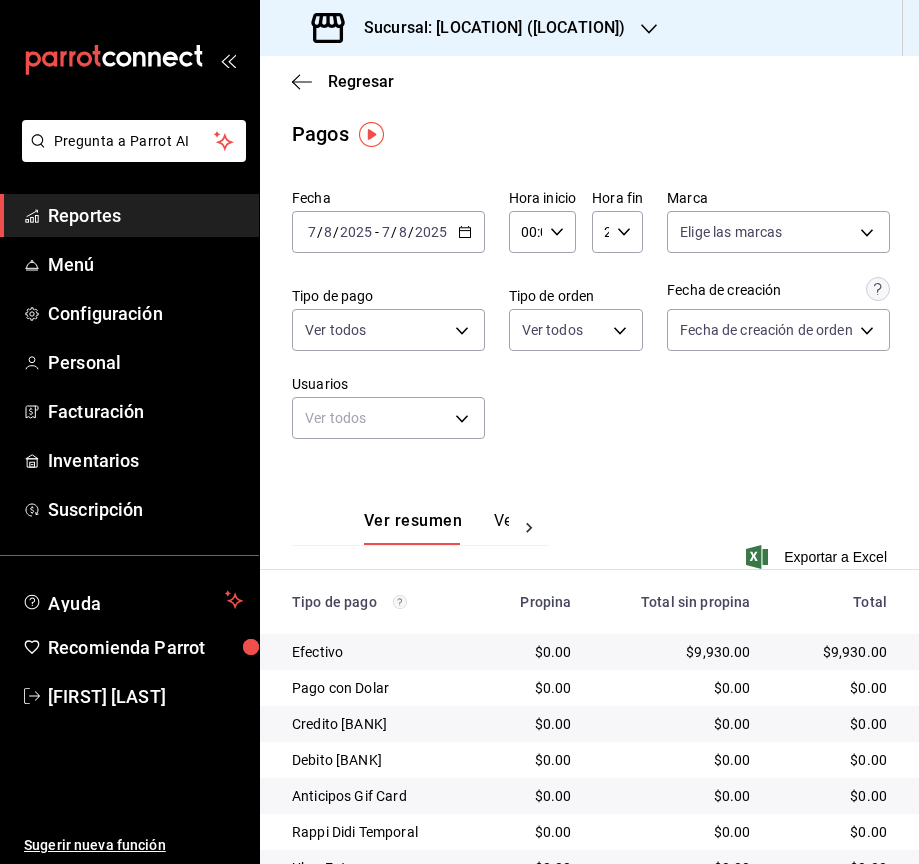click 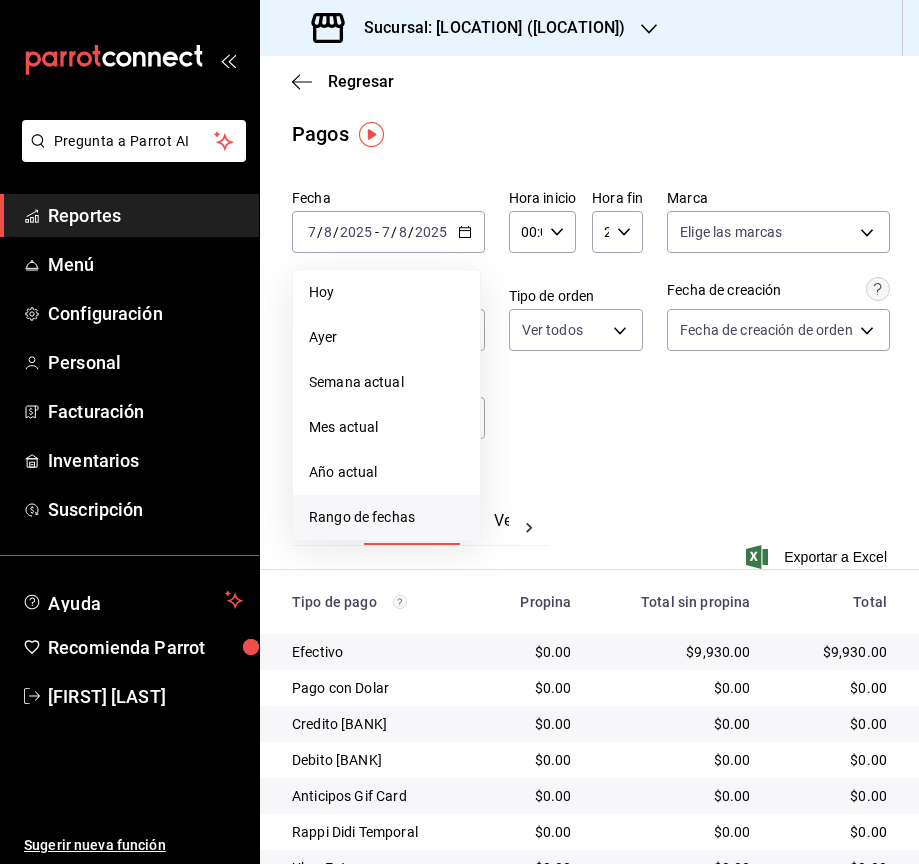 click on "Rango de fechas" at bounding box center [386, 517] 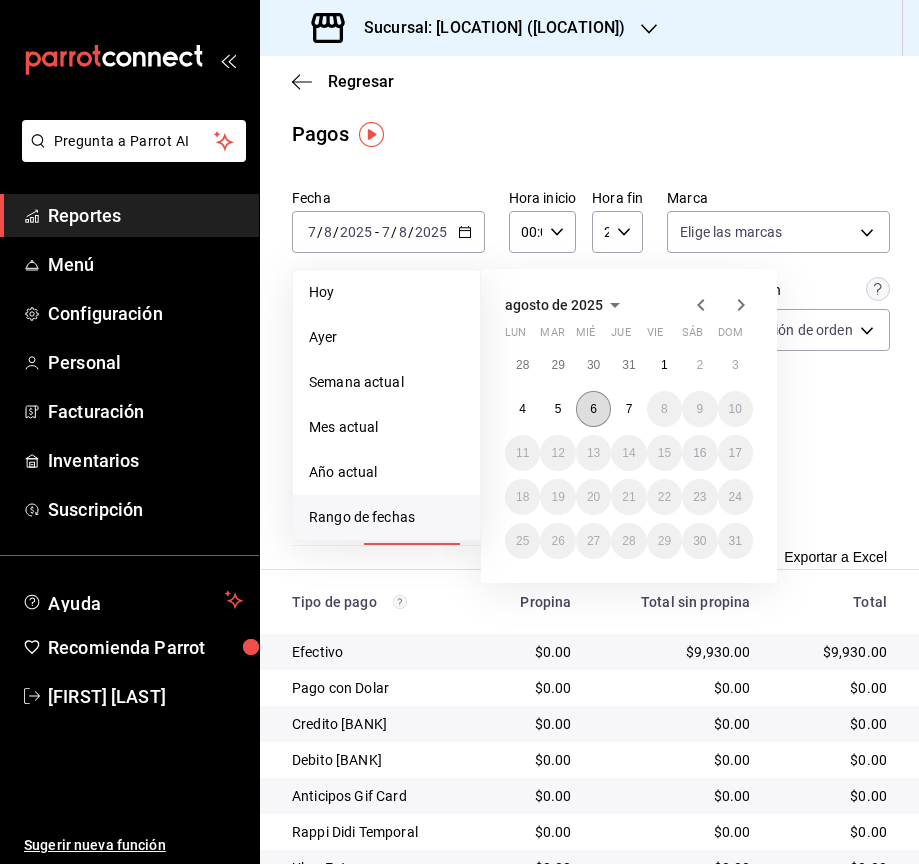 click on "6" at bounding box center [593, 409] 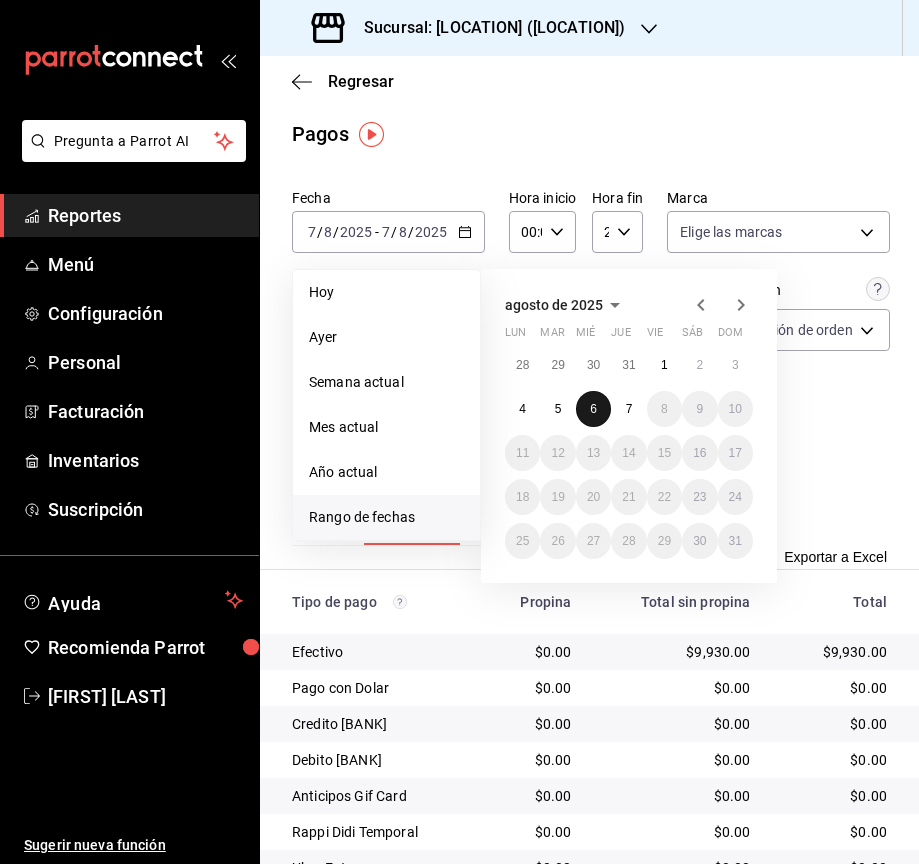 click on "6" at bounding box center (593, 409) 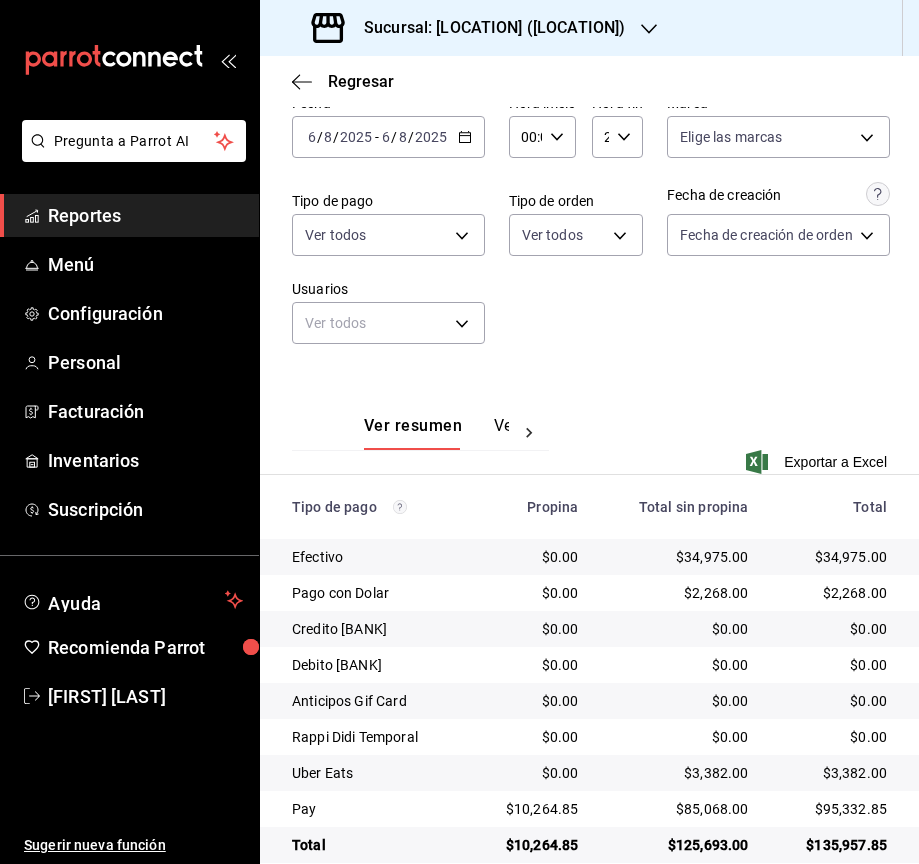 scroll, scrollTop: 98, scrollLeft: 0, axis: vertical 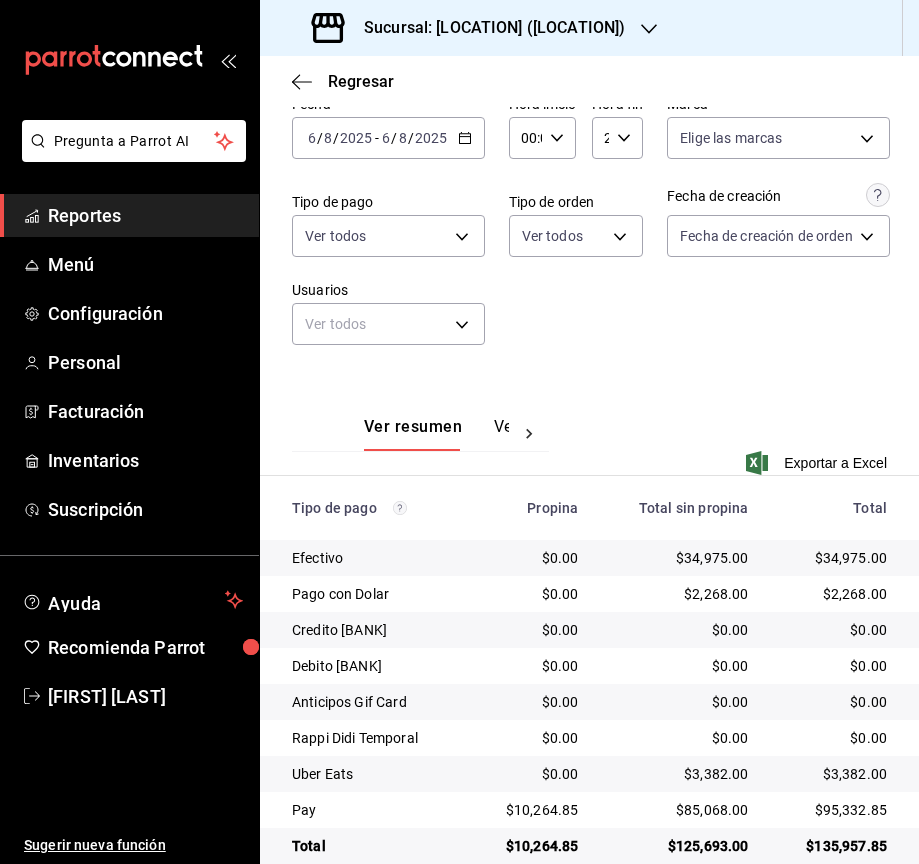 click 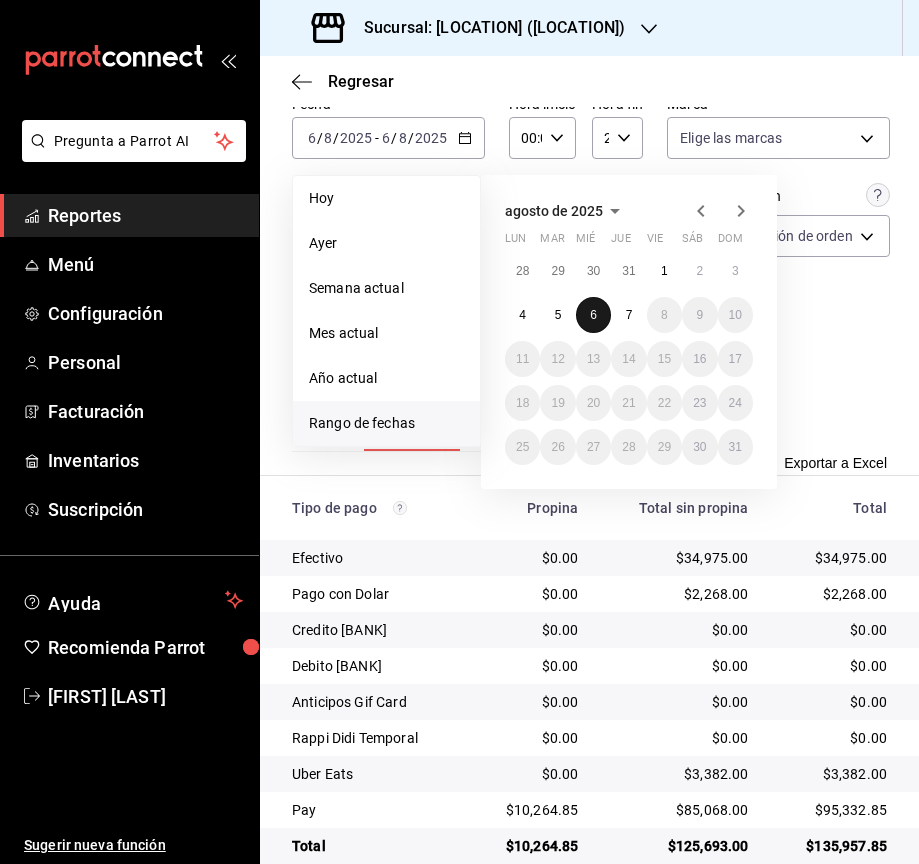 click on "6" at bounding box center (593, 315) 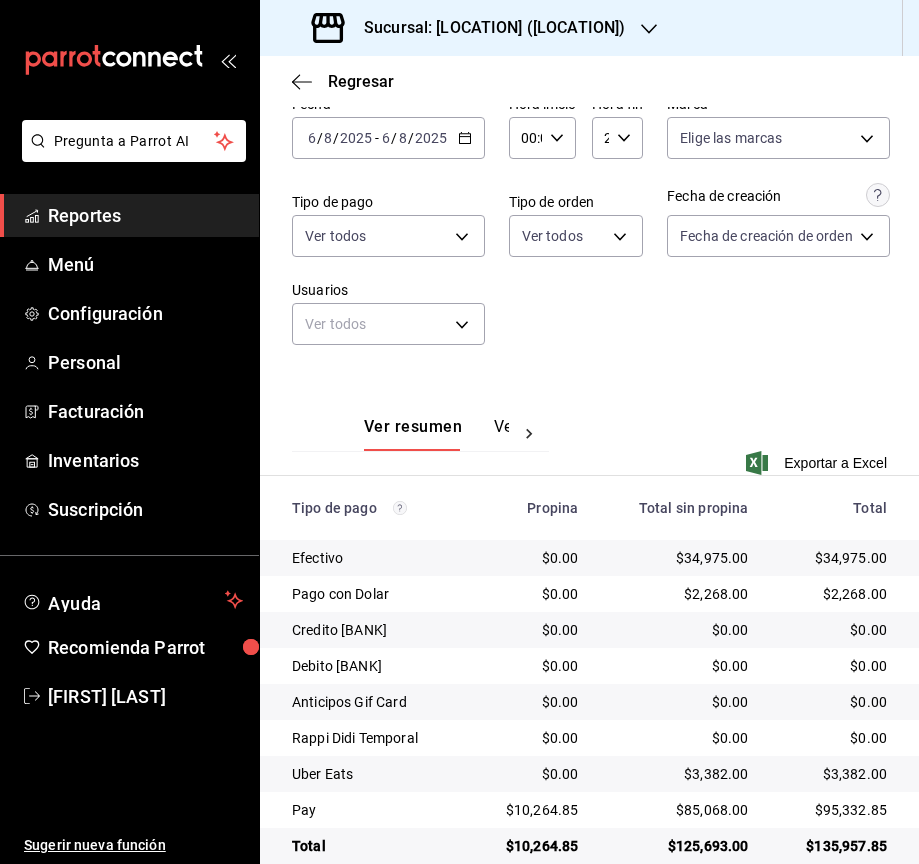 scroll, scrollTop: 130, scrollLeft: 0, axis: vertical 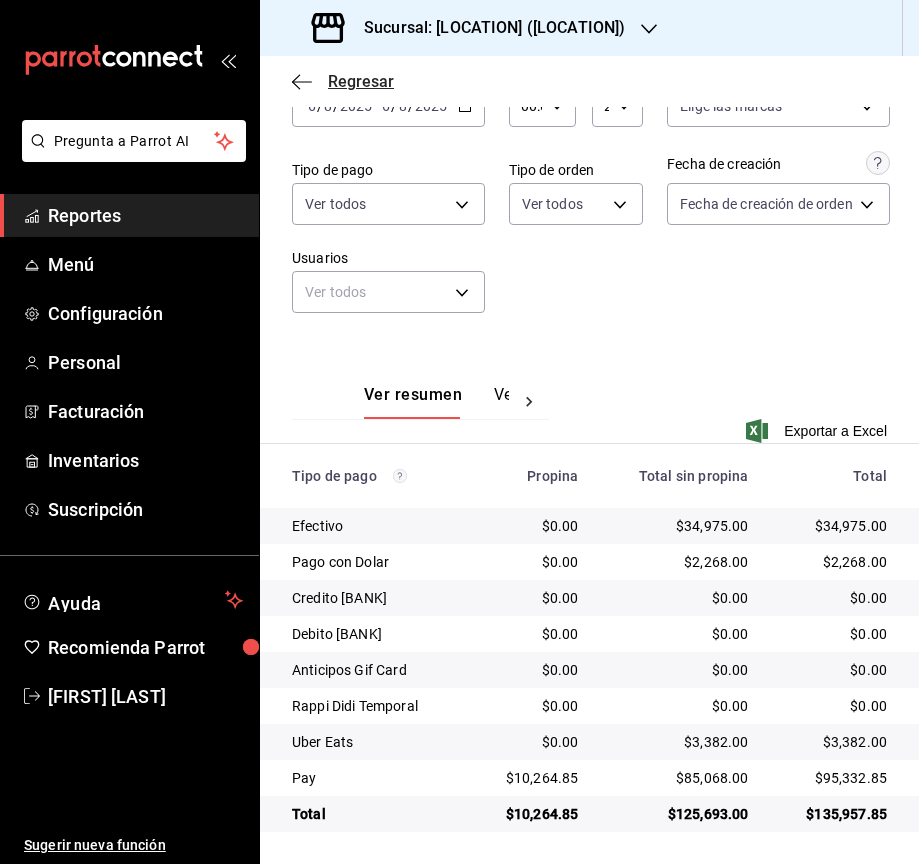 click 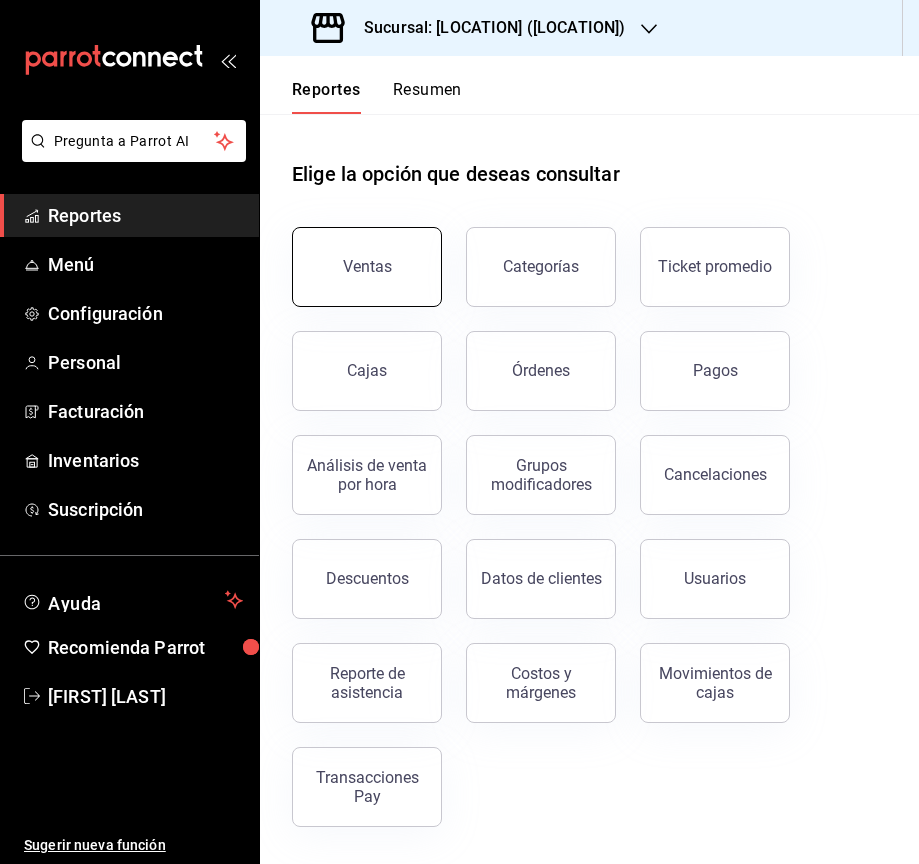 click on "Ventas" at bounding box center (367, 267) 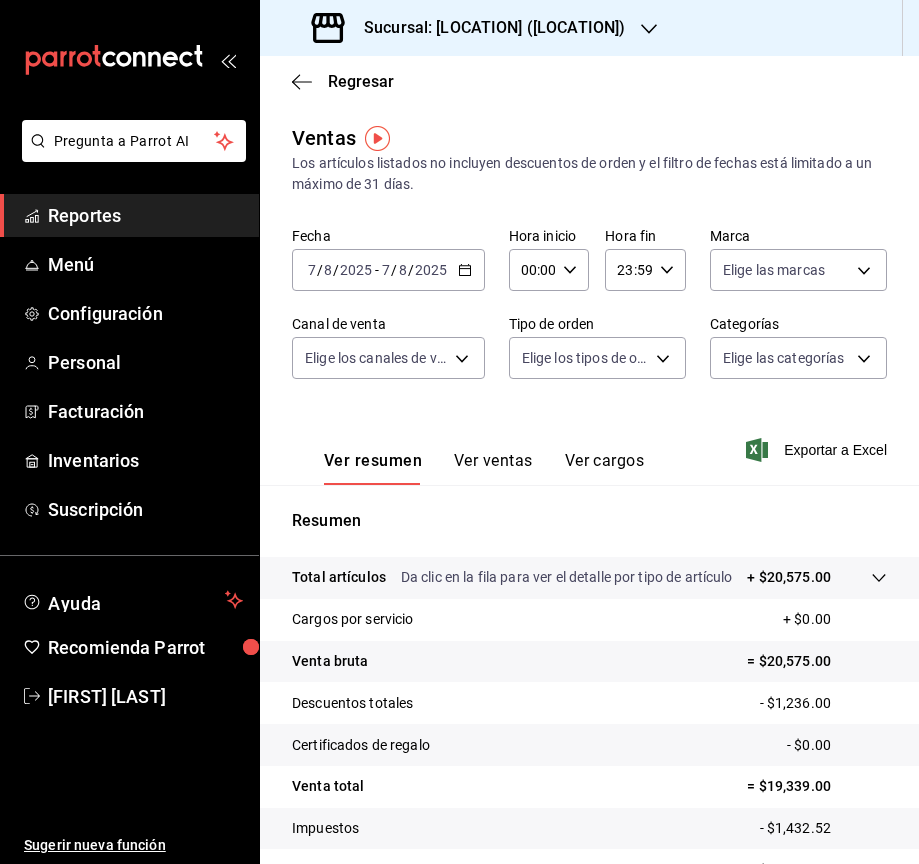 click on "2025-08-07 7 / 8 / 2025 - 2025-08-07 7 / 8 / 2025" at bounding box center [388, 270] 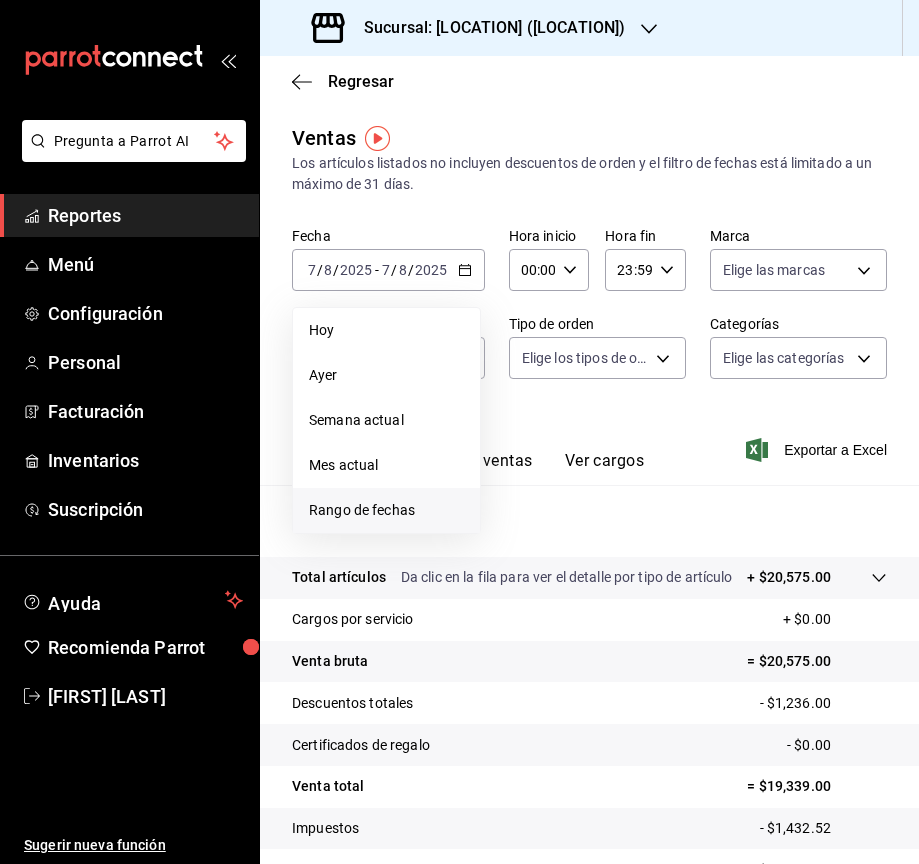 click on "Rango de fechas" at bounding box center (386, 510) 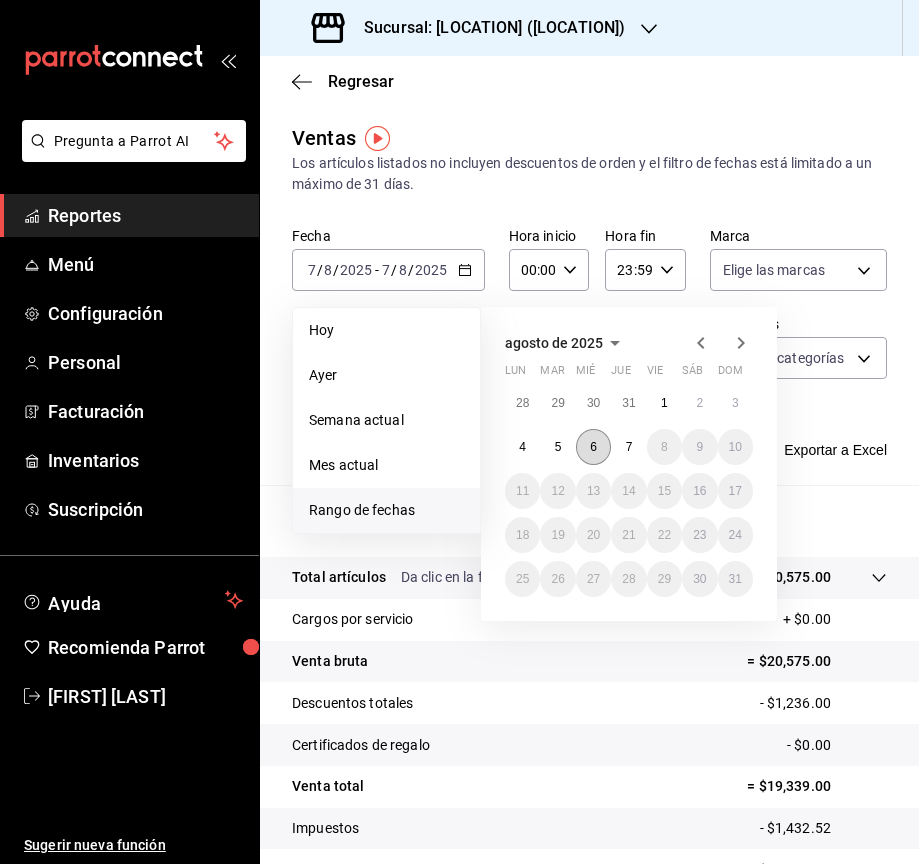 click on "6" at bounding box center (593, 447) 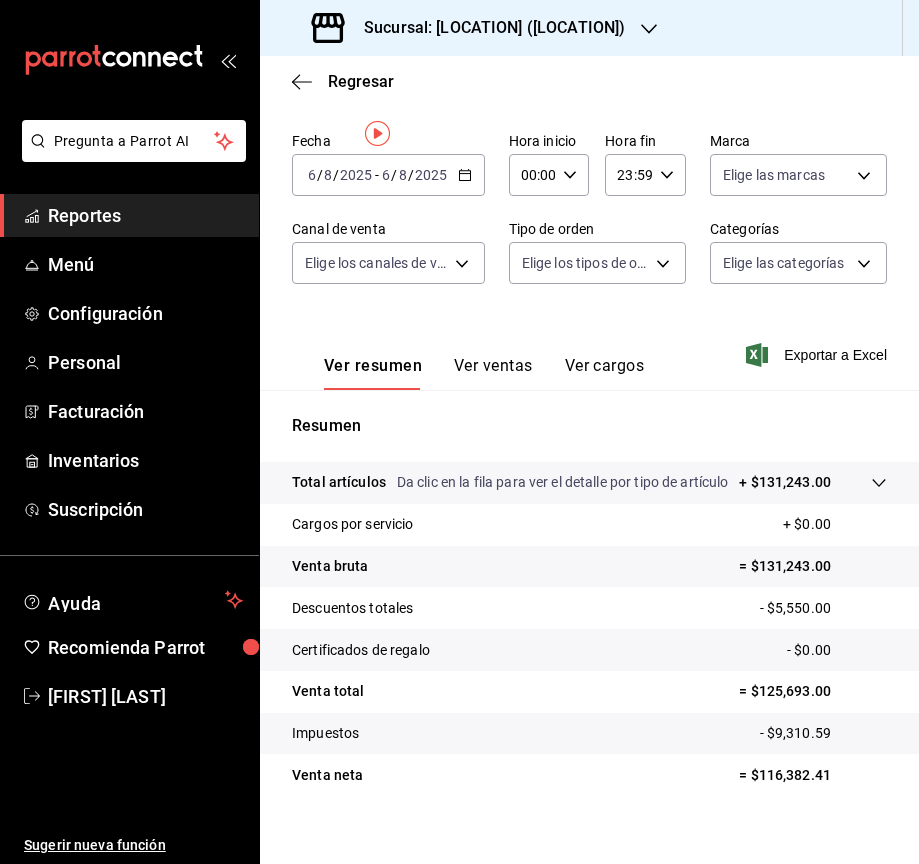 scroll, scrollTop: 115, scrollLeft: 0, axis: vertical 